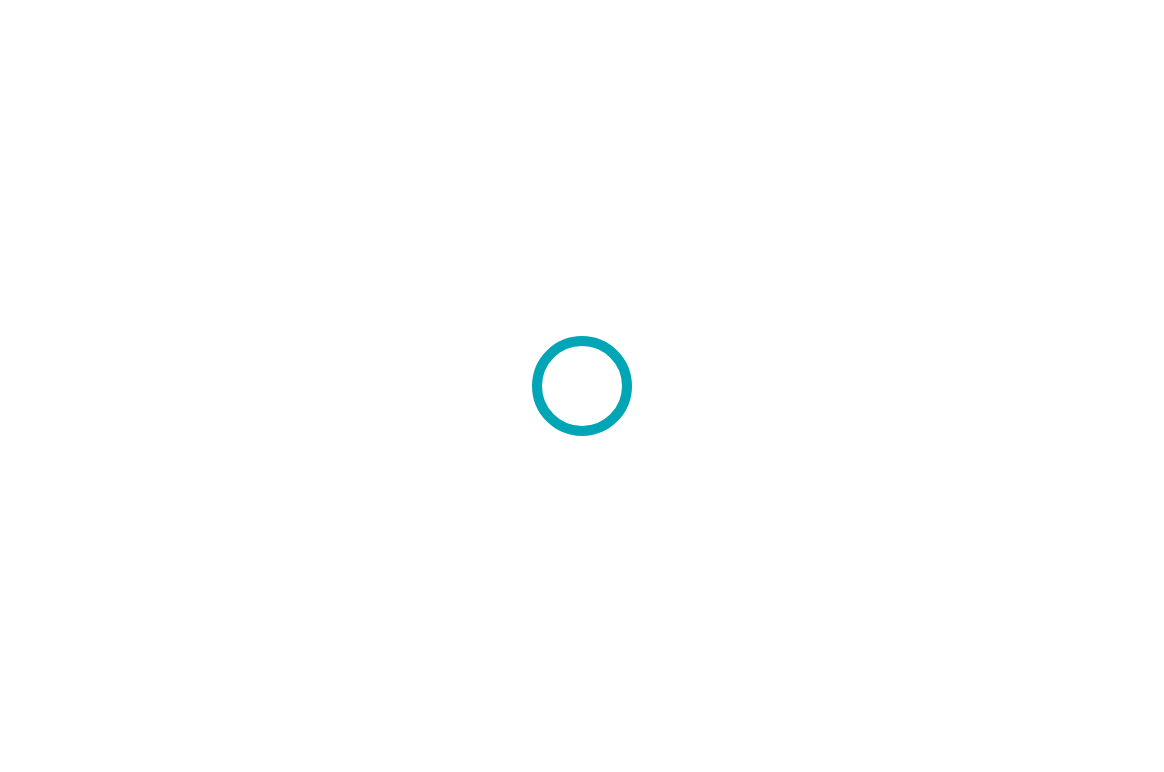 scroll, scrollTop: 0, scrollLeft: 0, axis: both 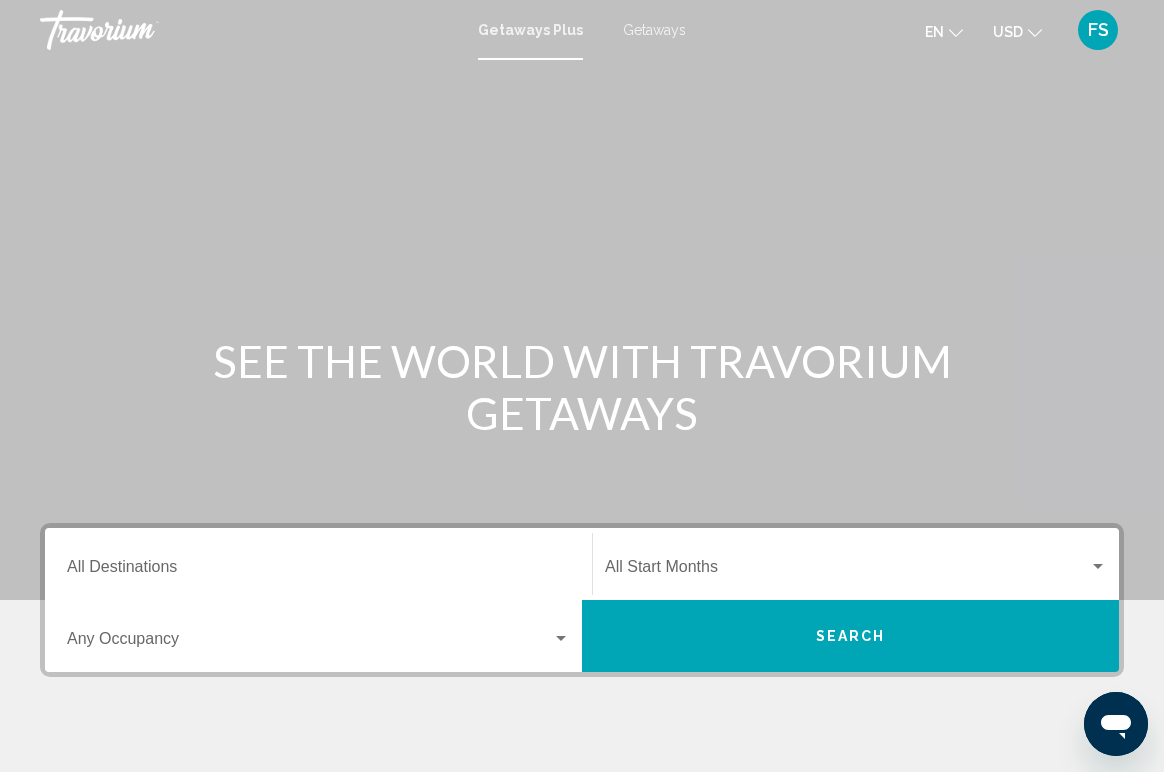 click on "FS" at bounding box center [1098, 30] 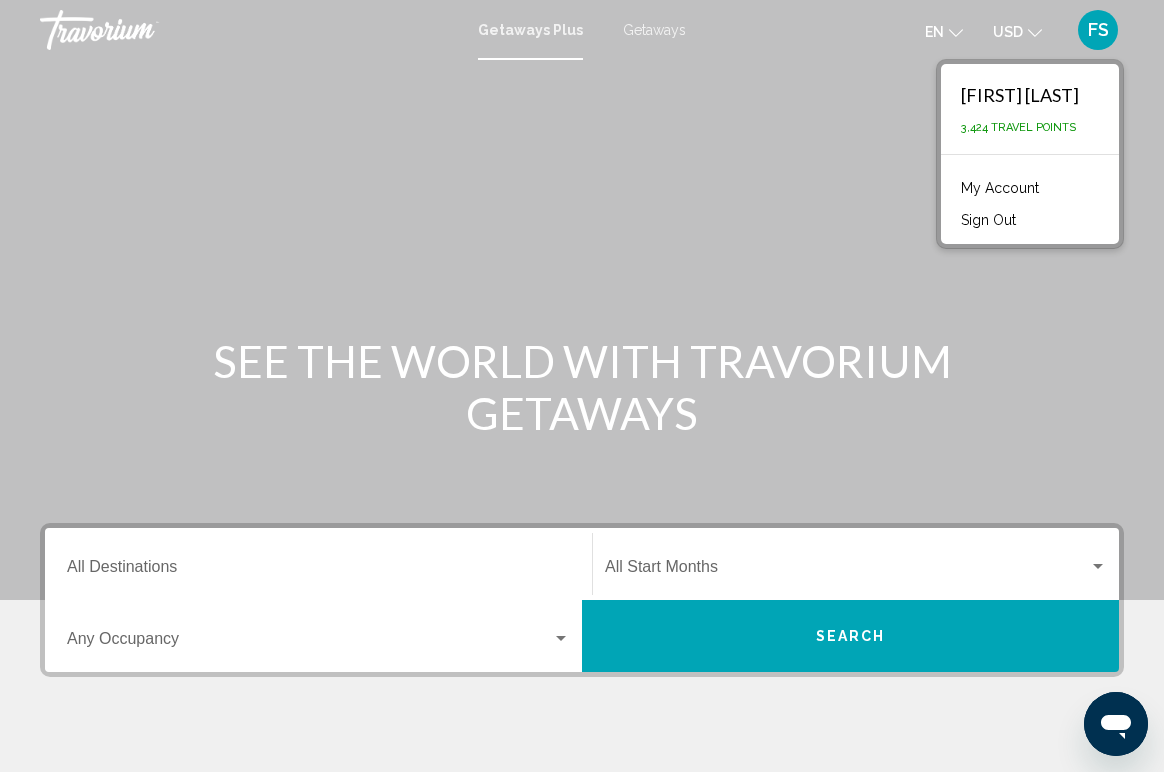 click on "Sign Out" at bounding box center (988, 220) 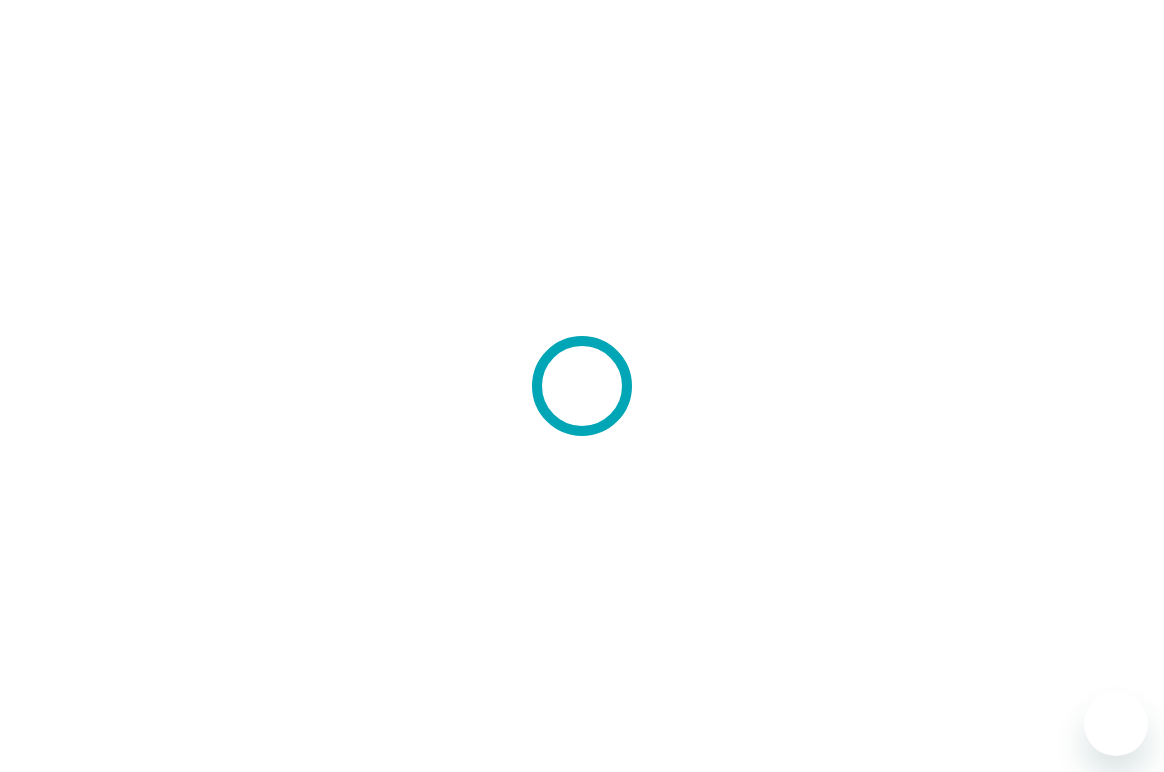 scroll, scrollTop: 0, scrollLeft: 0, axis: both 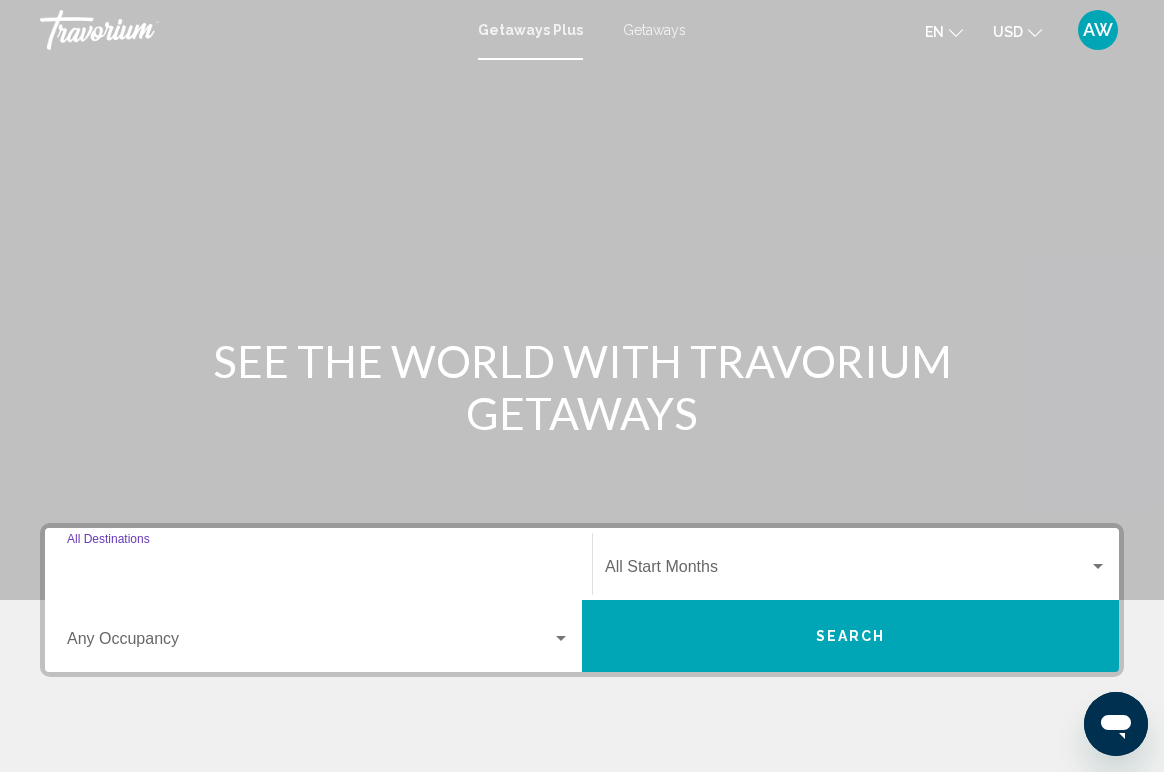 click on "Destination All Destinations" at bounding box center (318, 571) 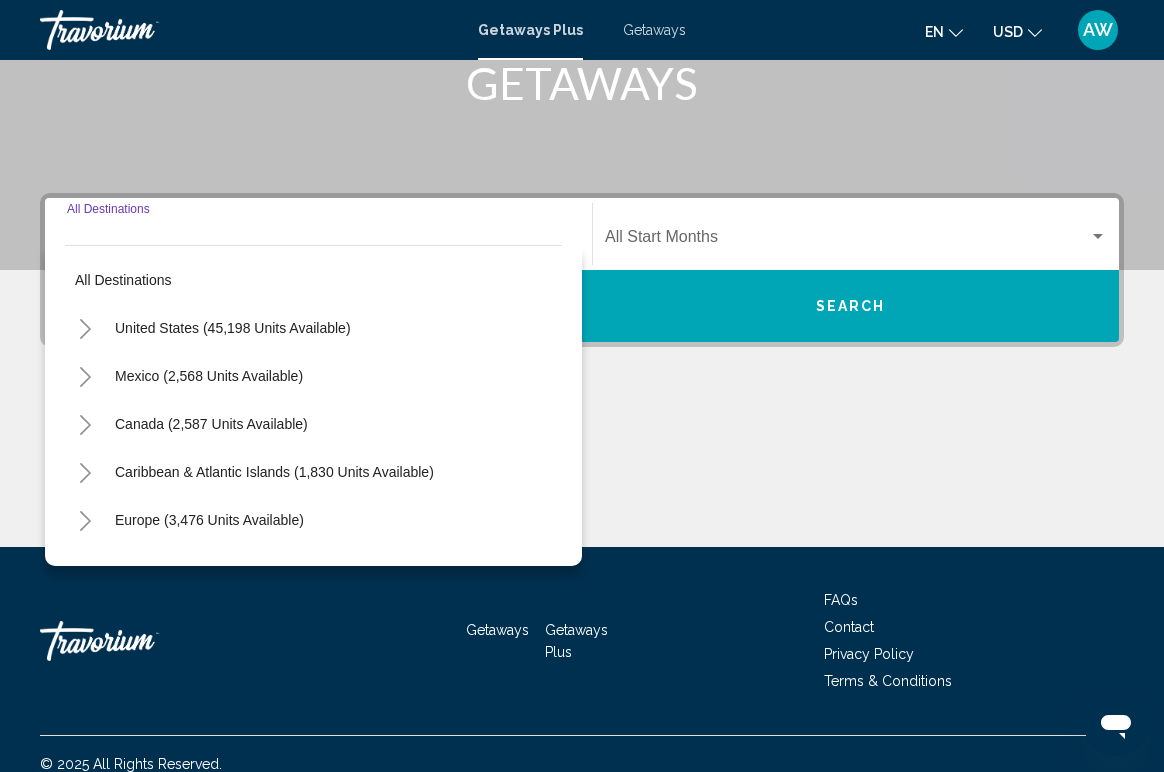 scroll, scrollTop: 350, scrollLeft: 0, axis: vertical 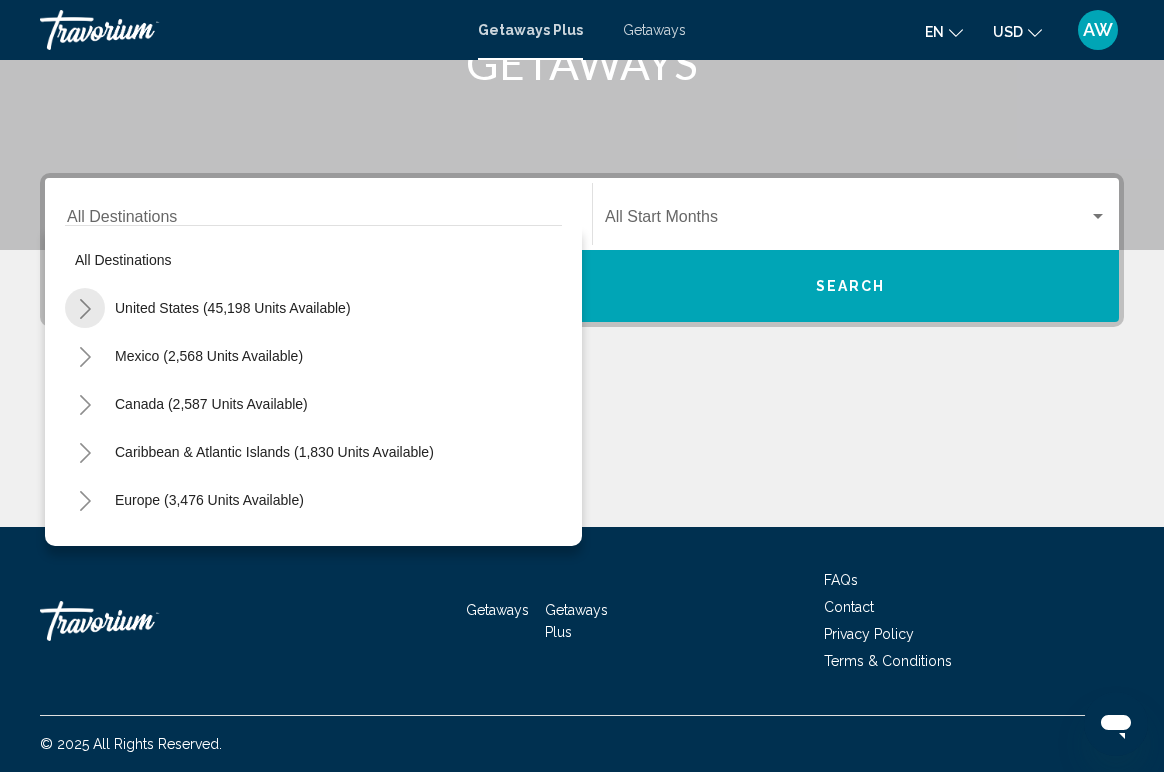 click 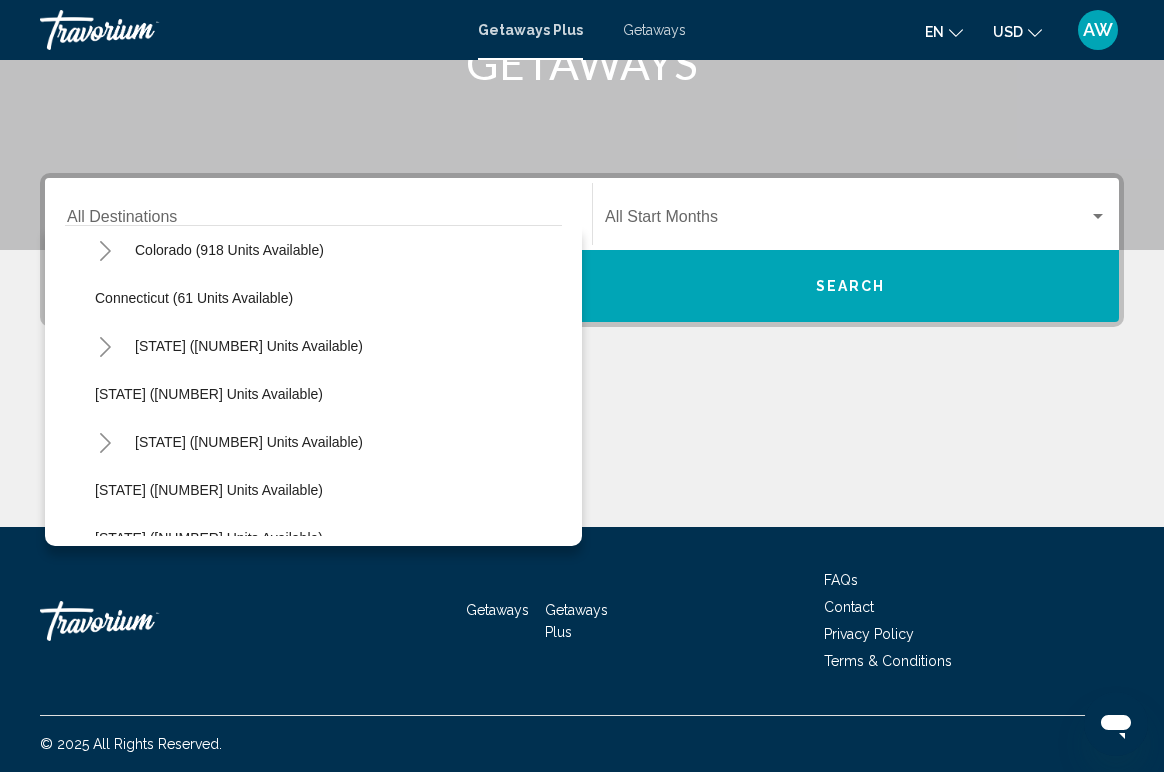 scroll, scrollTop: 253, scrollLeft: 0, axis: vertical 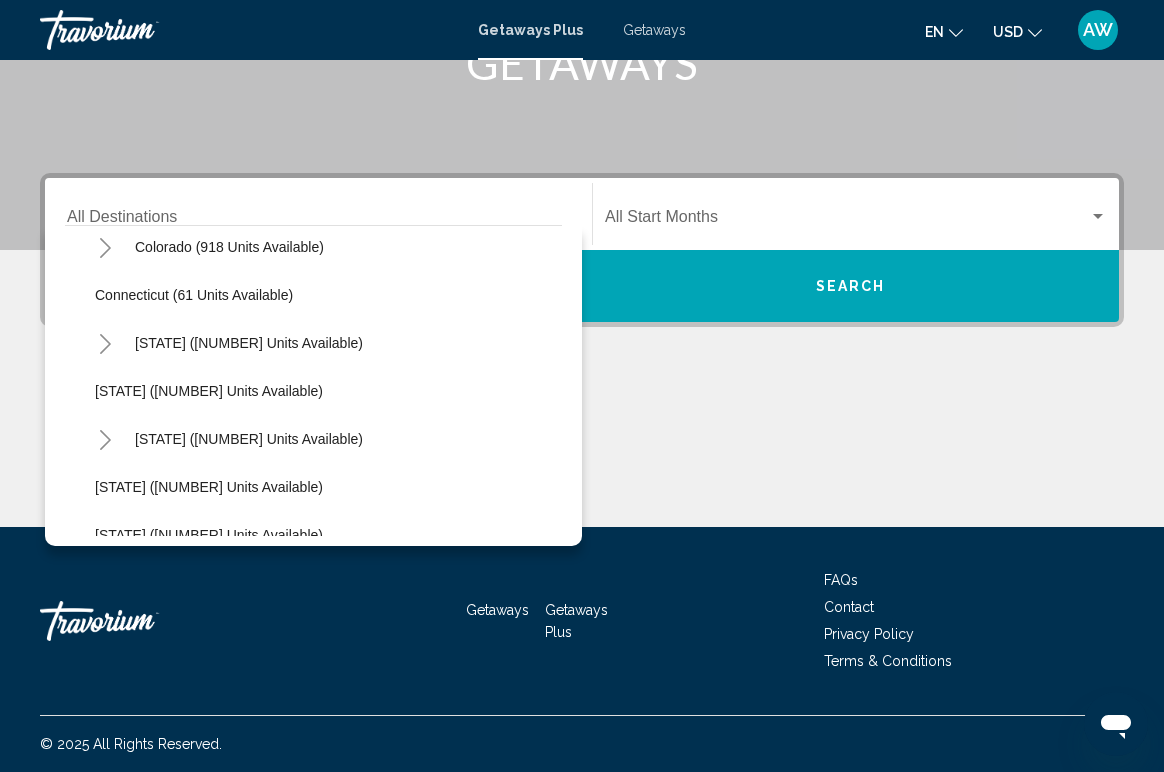 click 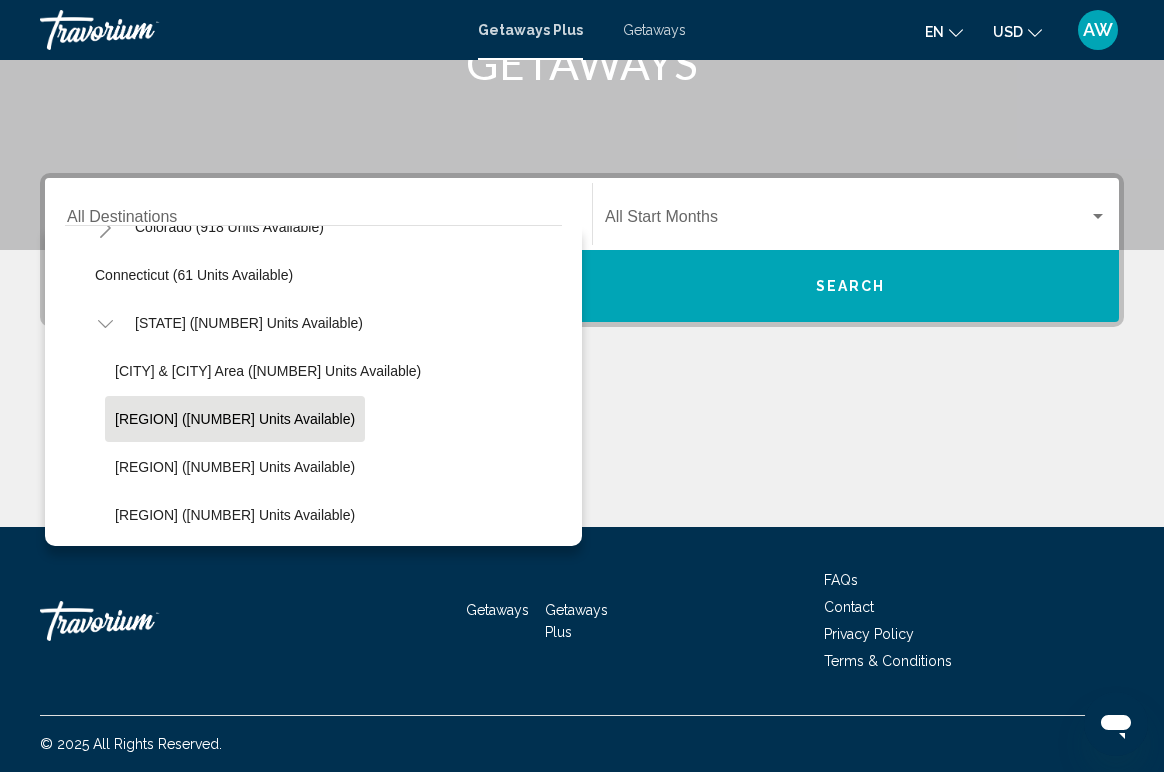scroll, scrollTop: 287, scrollLeft: 0, axis: vertical 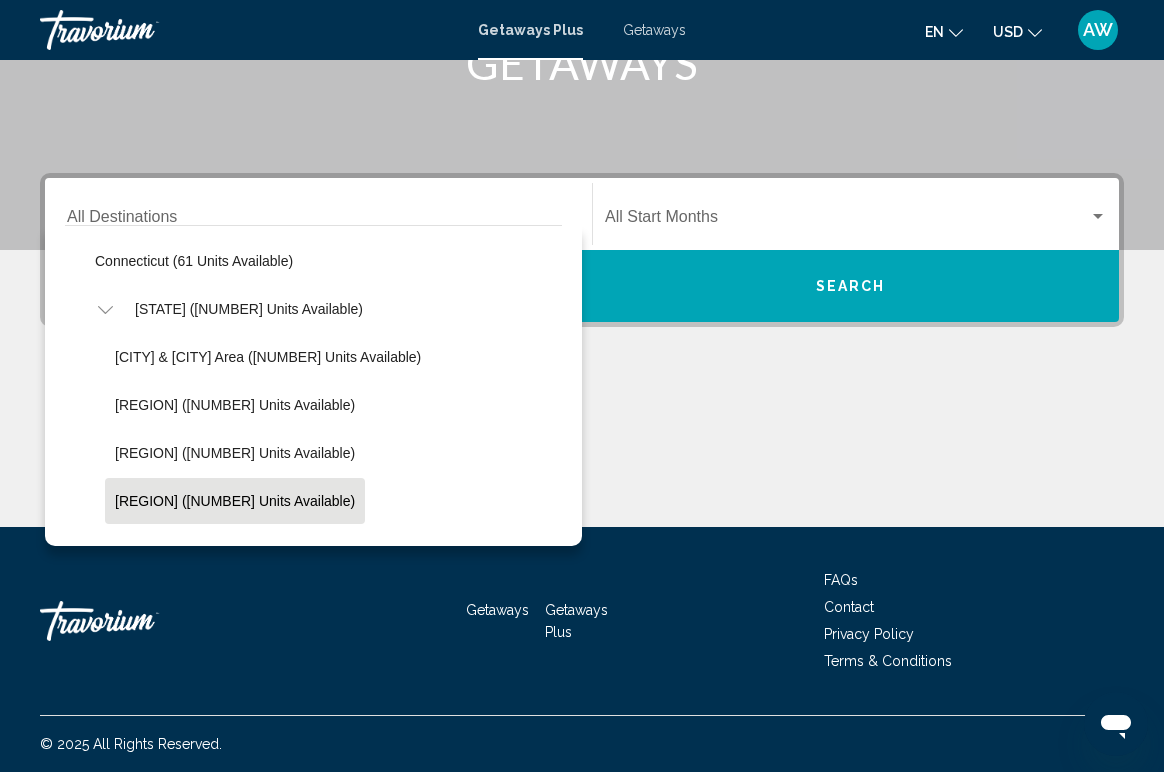 click on "[REGION] ([NUMBER] units available)" 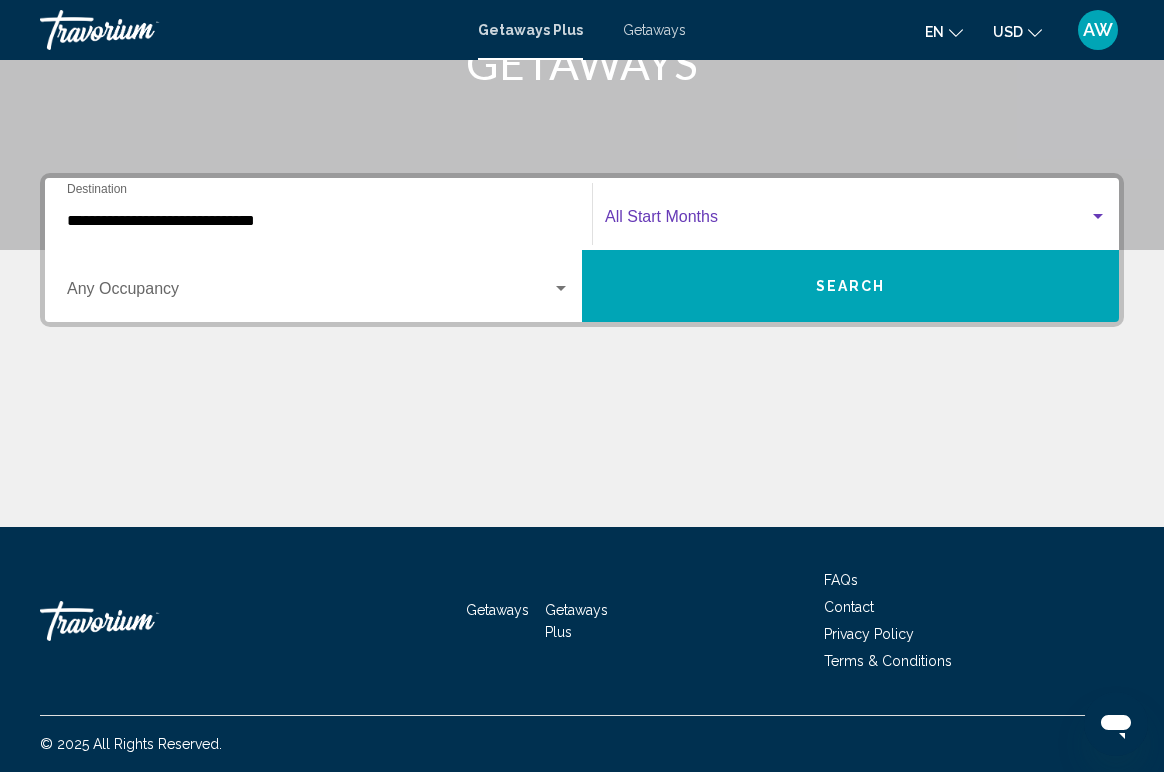 click at bounding box center (847, 221) 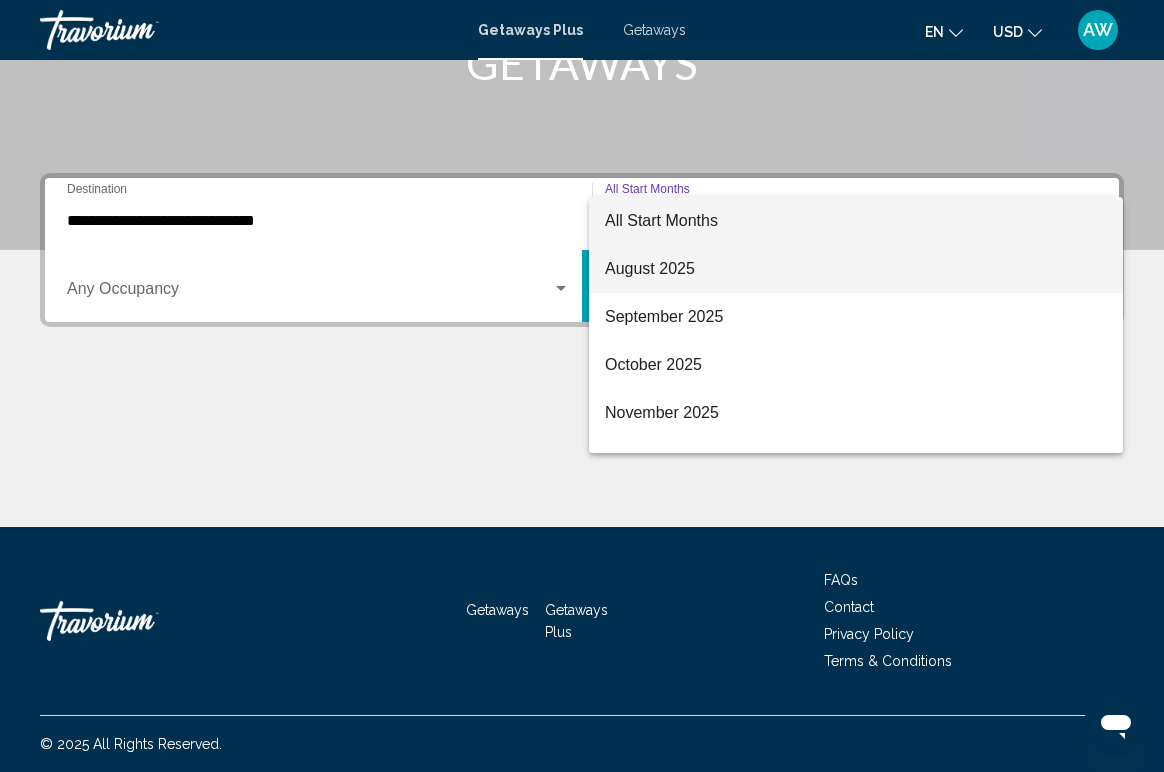 click on "August 2025" at bounding box center (856, 269) 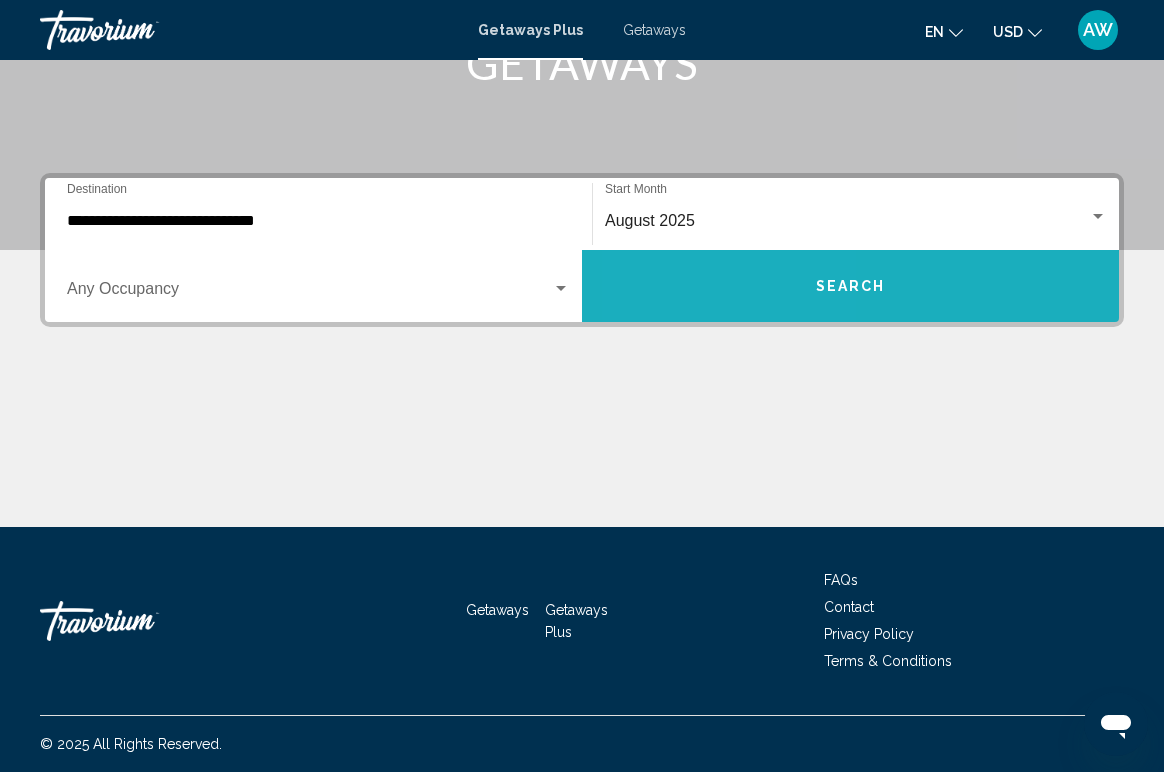click on "Search" at bounding box center (850, 286) 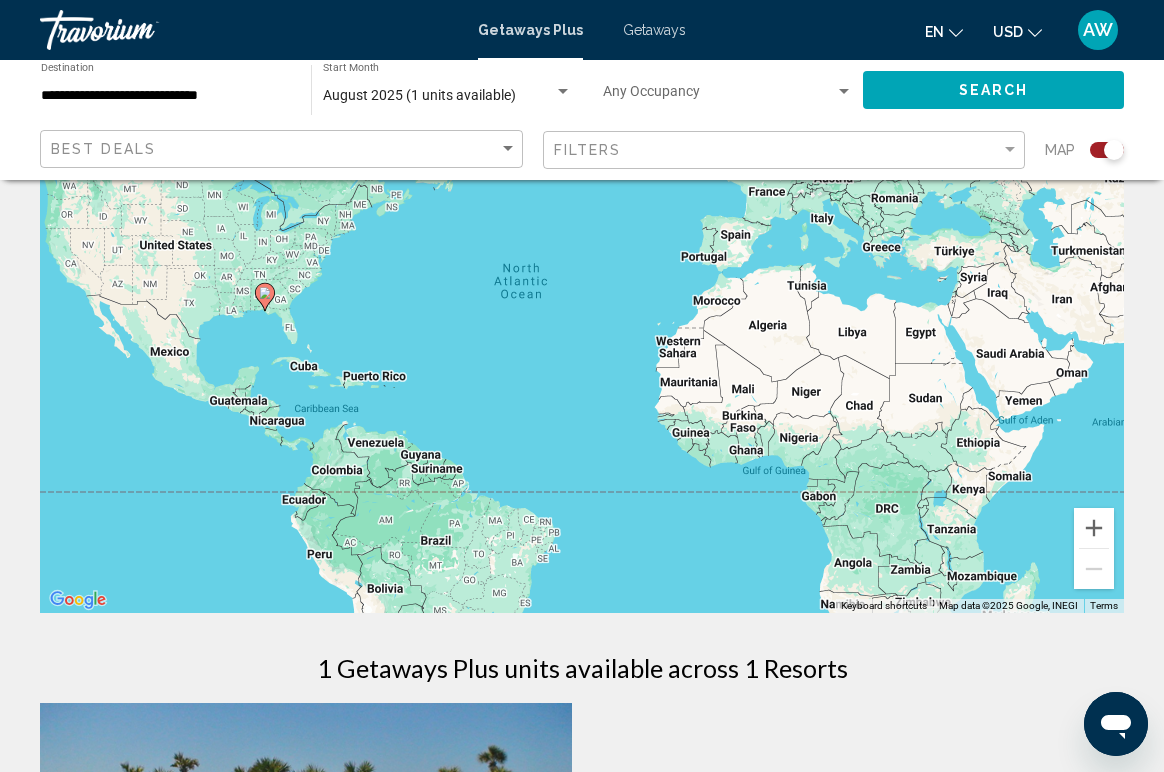 scroll, scrollTop: 178, scrollLeft: 0, axis: vertical 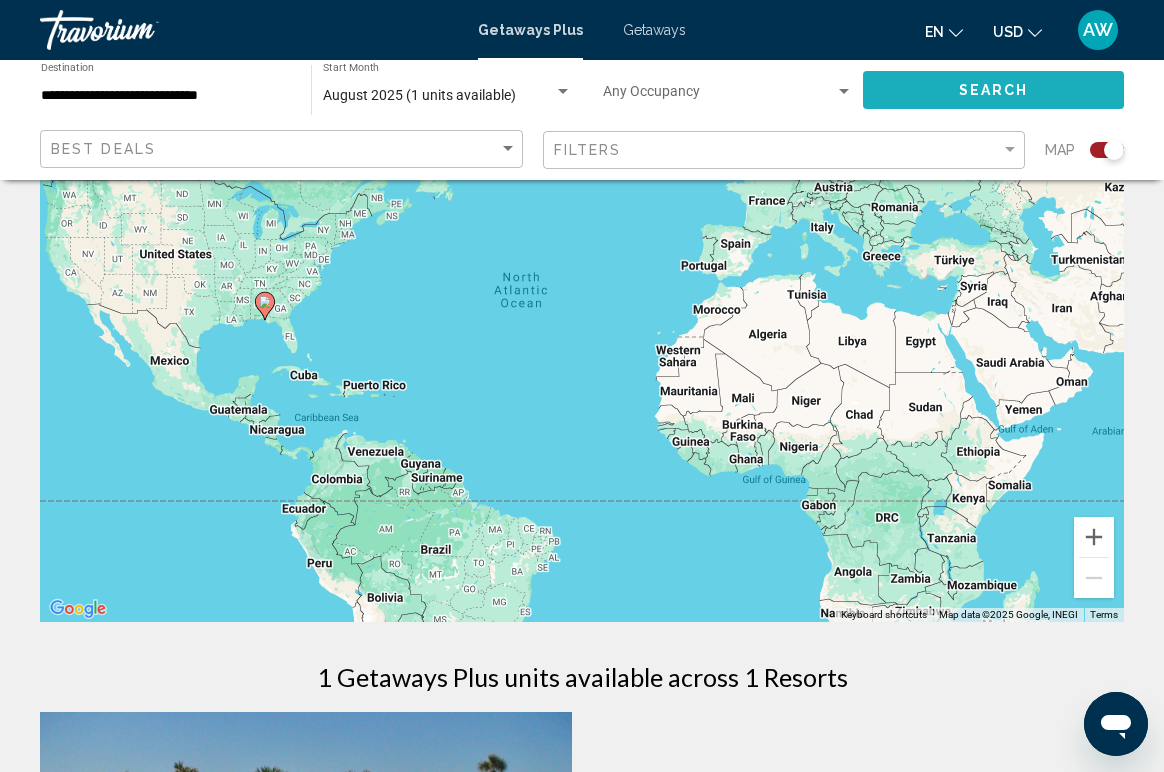 click on "Search" 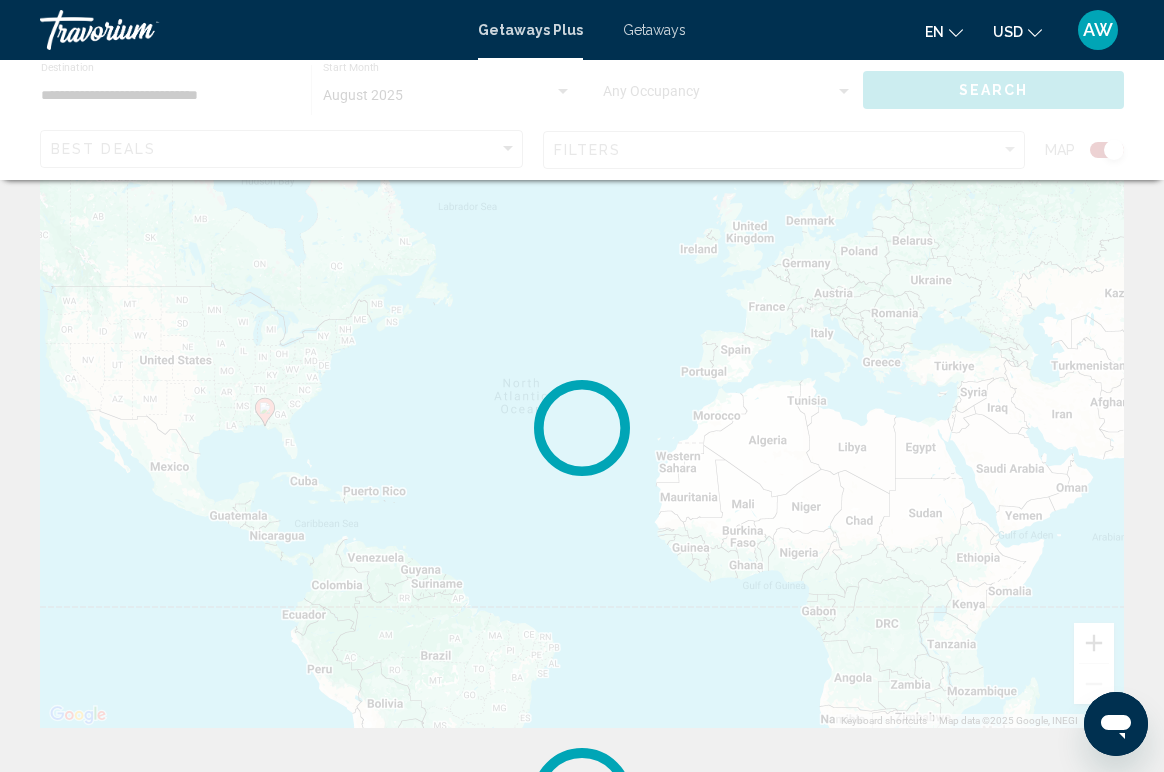scroll, scrollTop: 0, scrollLeft: 0, axis: both 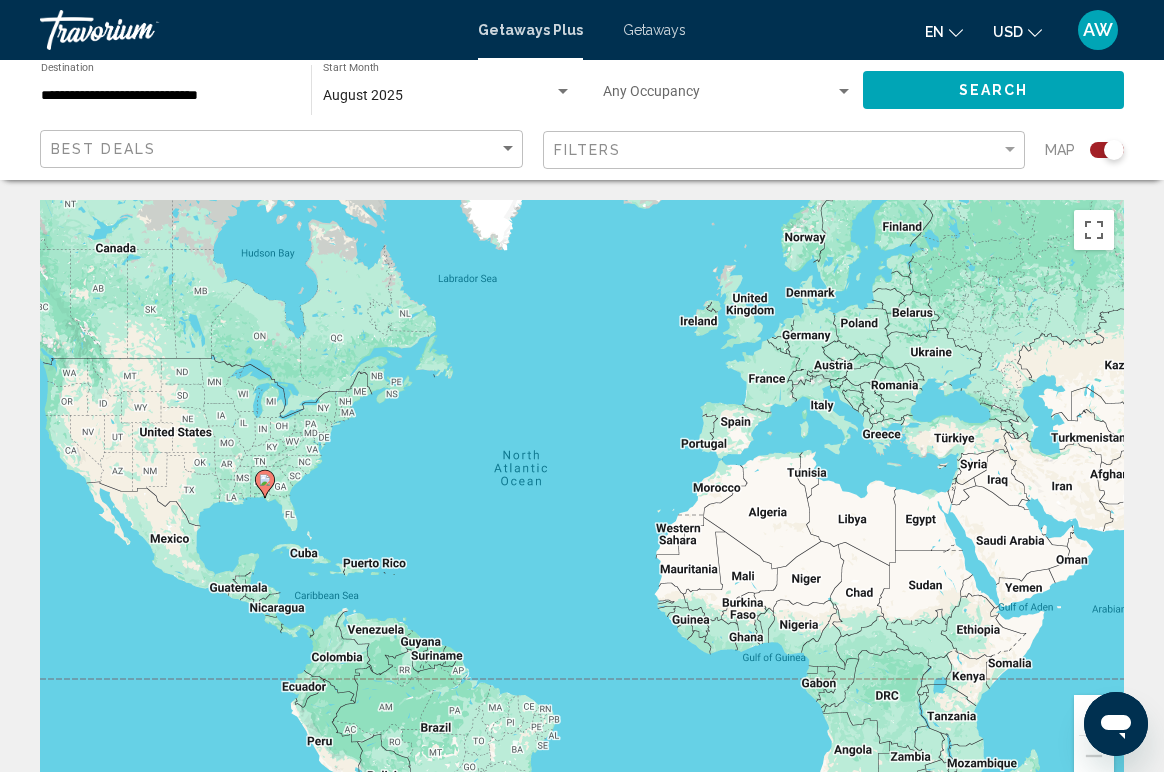 click on "**********" at bounding box center [166, 96] 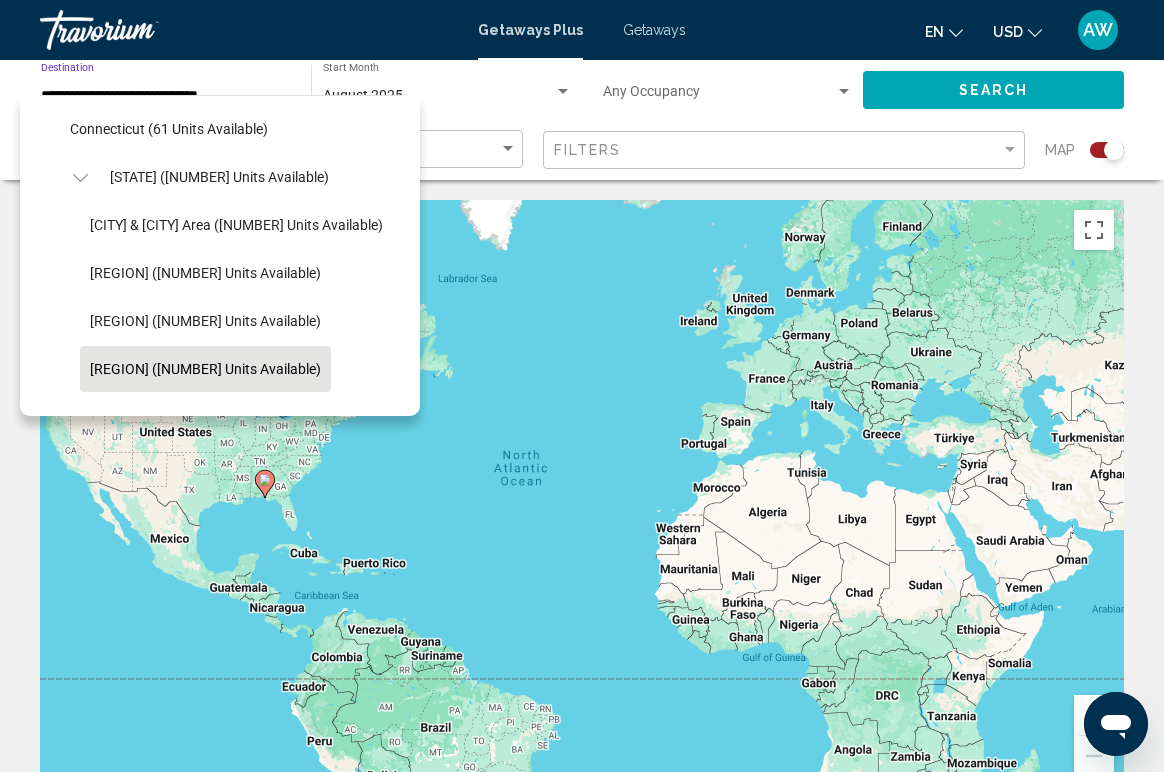 scroll, scrollTop: 277, scrollLeft: 0, axis: vertical 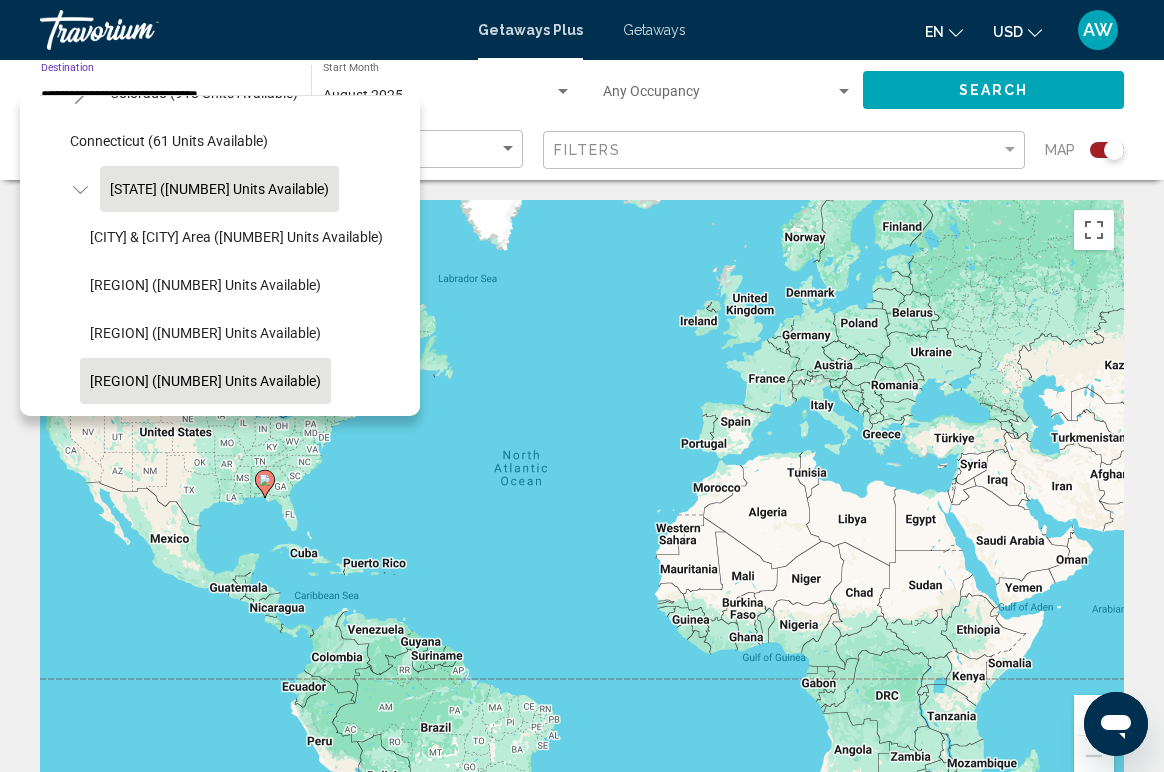 click on "[STATE] ([NUMBER] units available)" 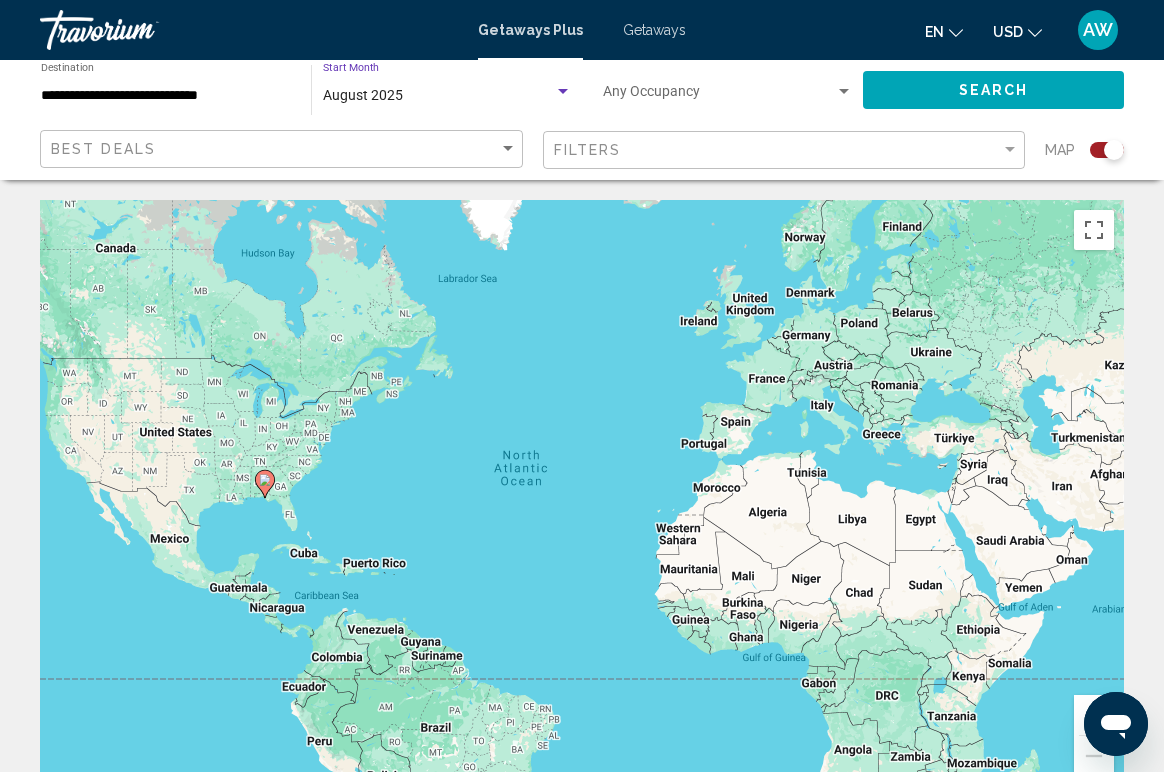 click on "August 2025" at bounding box center [438, 96] 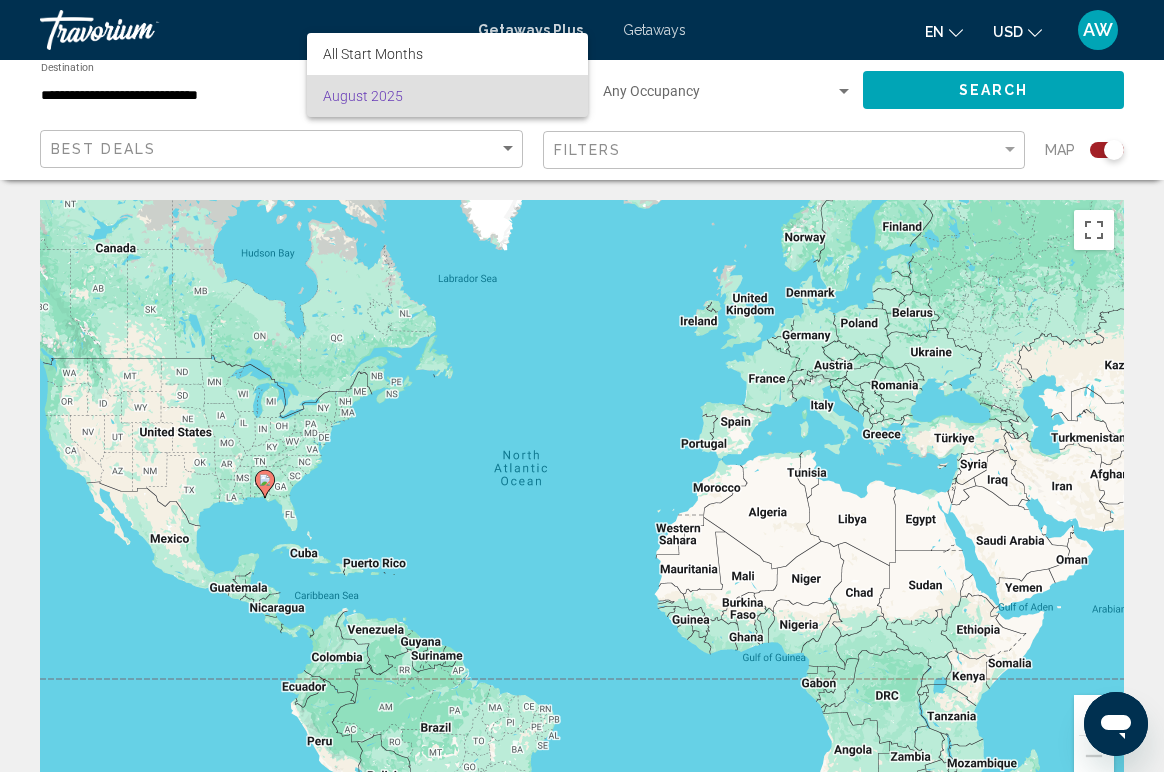 click at bounding box center (582, 386) 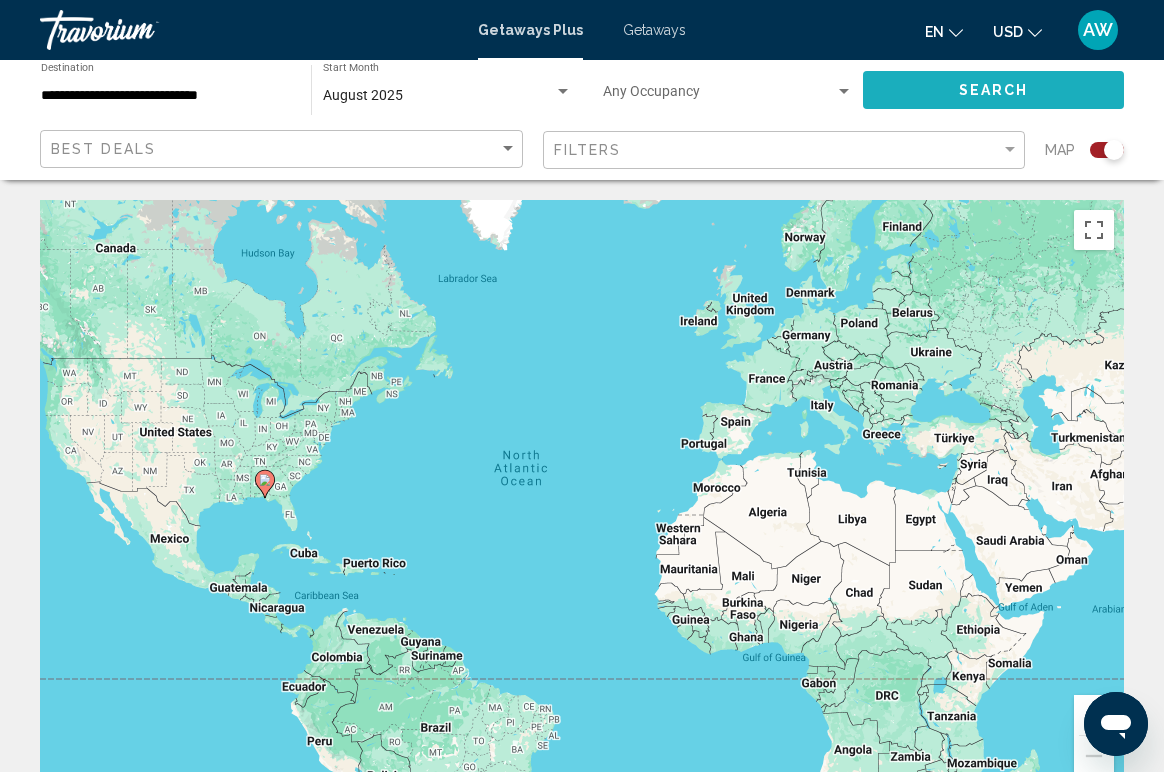 click on "Search" 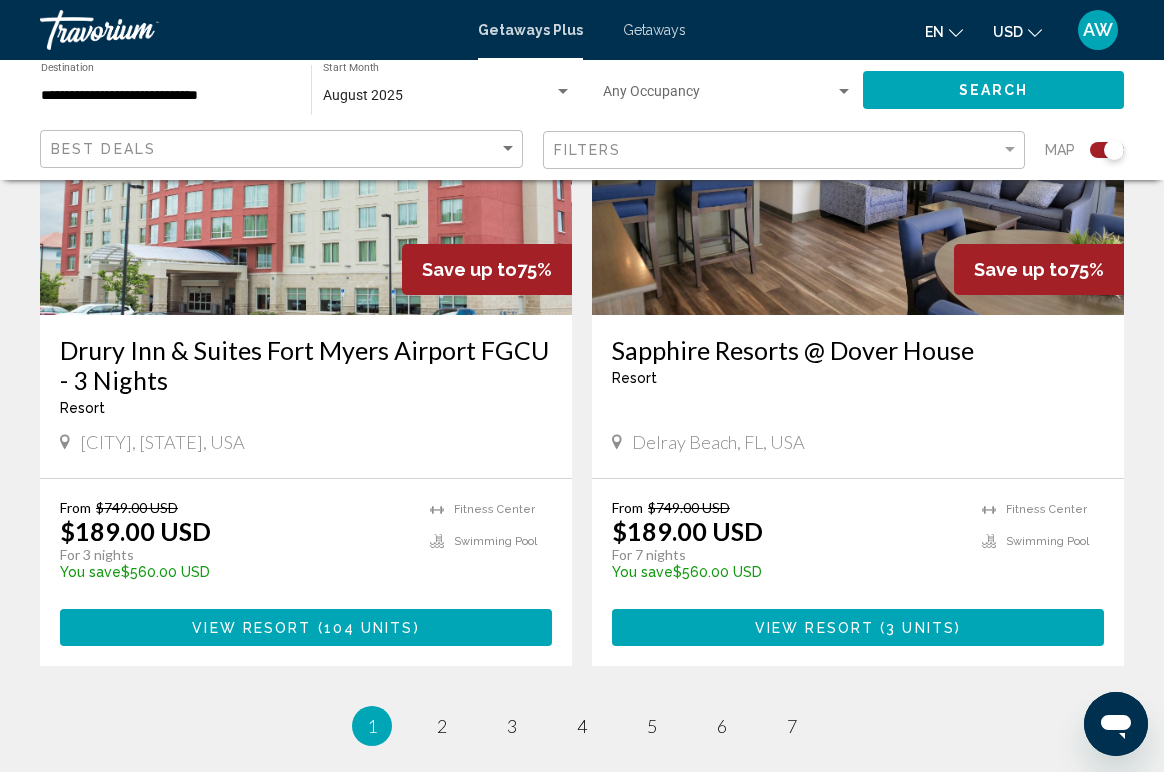 scroll, scrollTop: 4306, scrollLeft: 0, axis: vertical 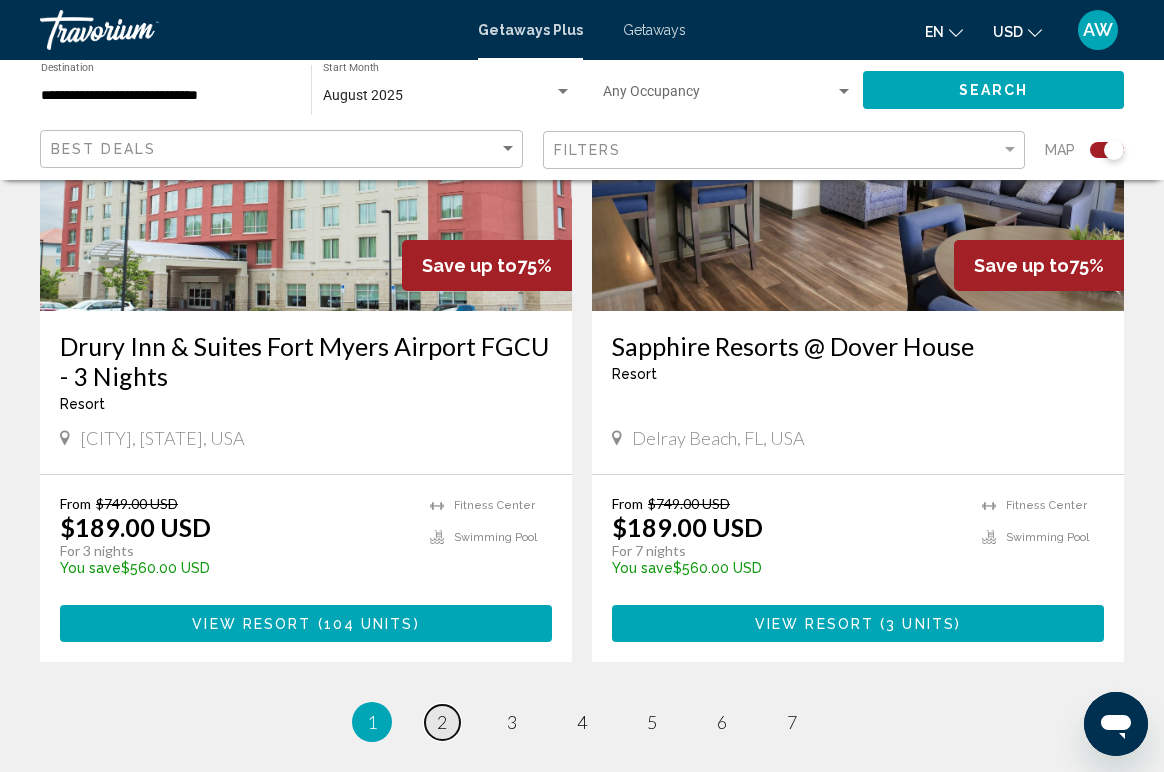 click on "page  2" at bounding box center (442, 722) 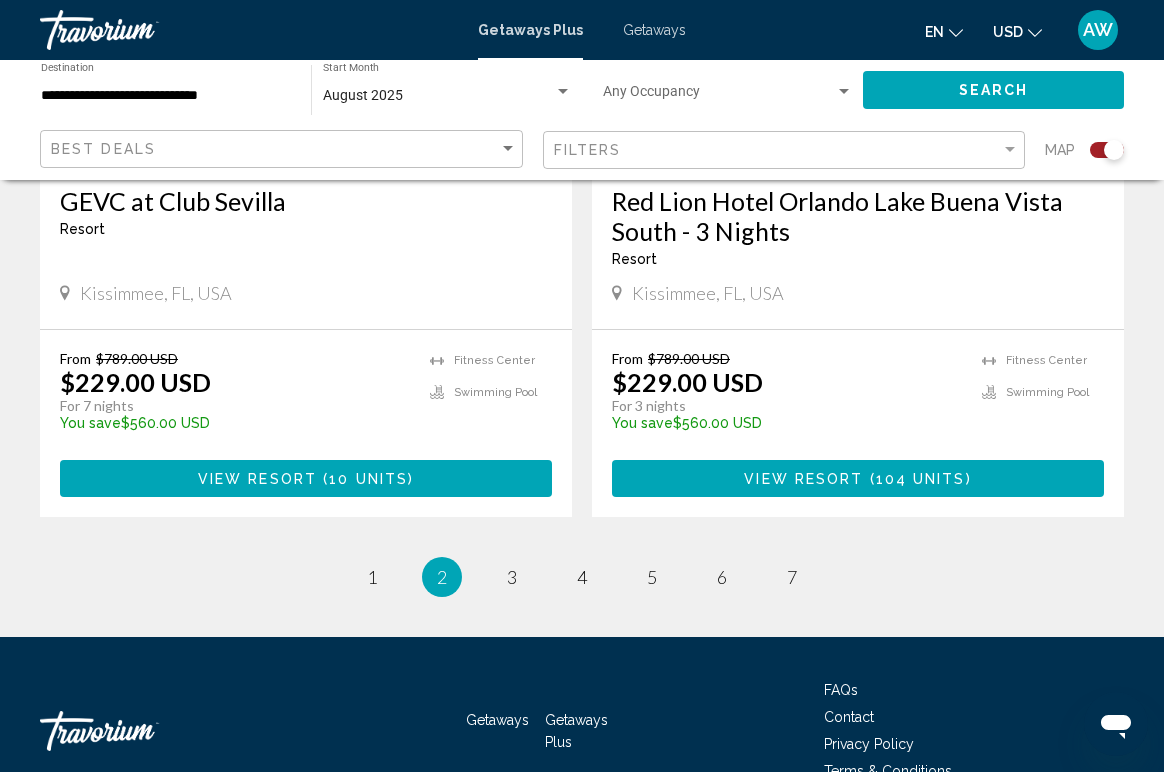 scroll, scrollTop: 4486, scrollLeft: 0, axis: vertical 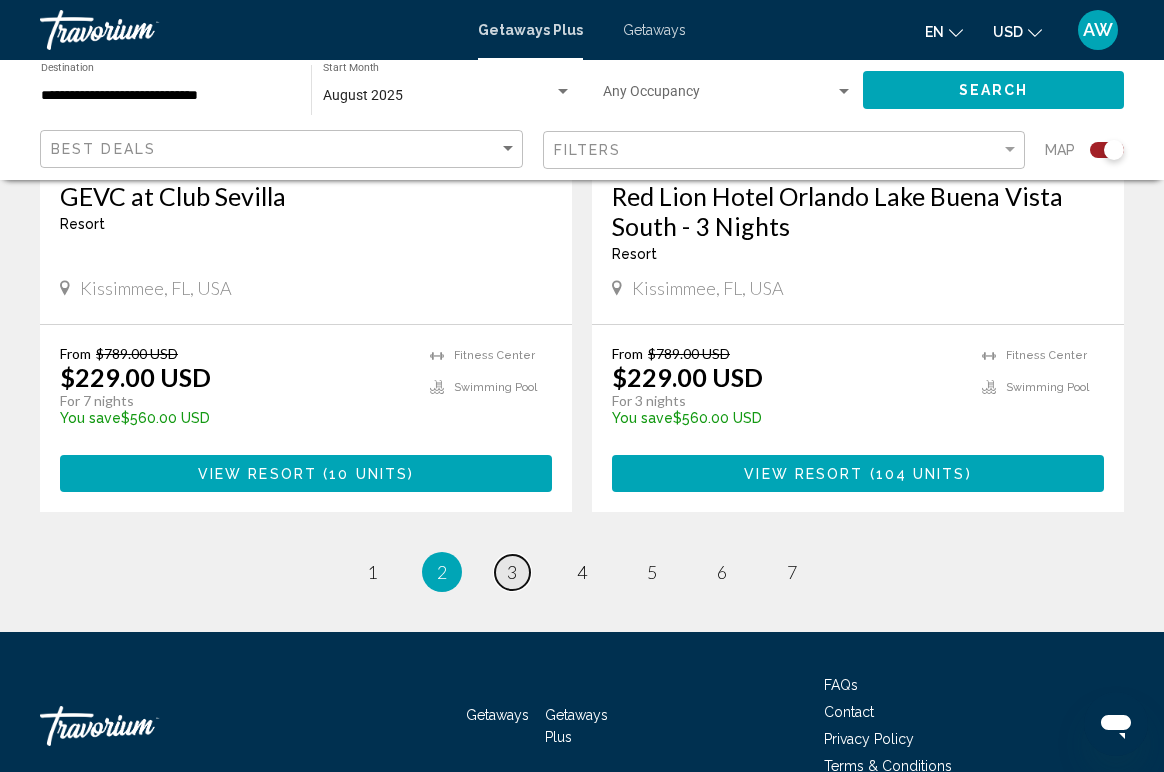 click on "3" at bounding box center (512, 572) 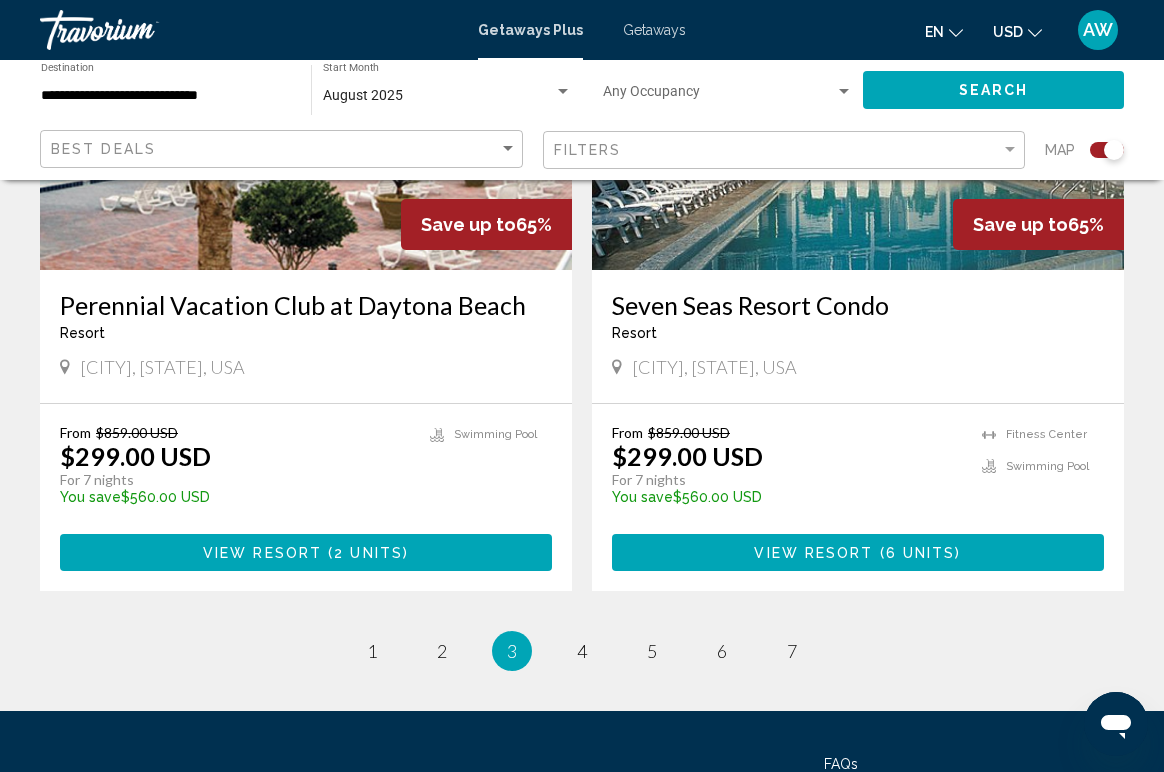 scroll, scrollTop: 4388, scrollLeft: 0, axis: vertical 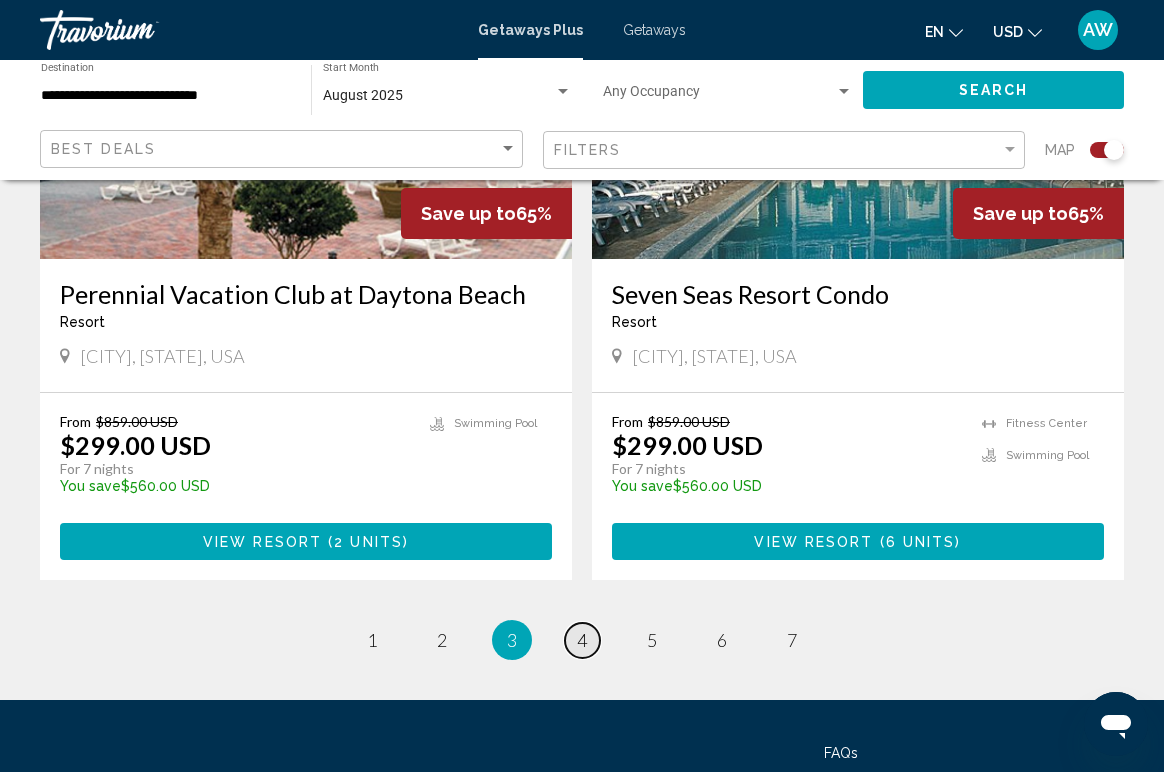 click on "4" at bounding box center (582, 640) 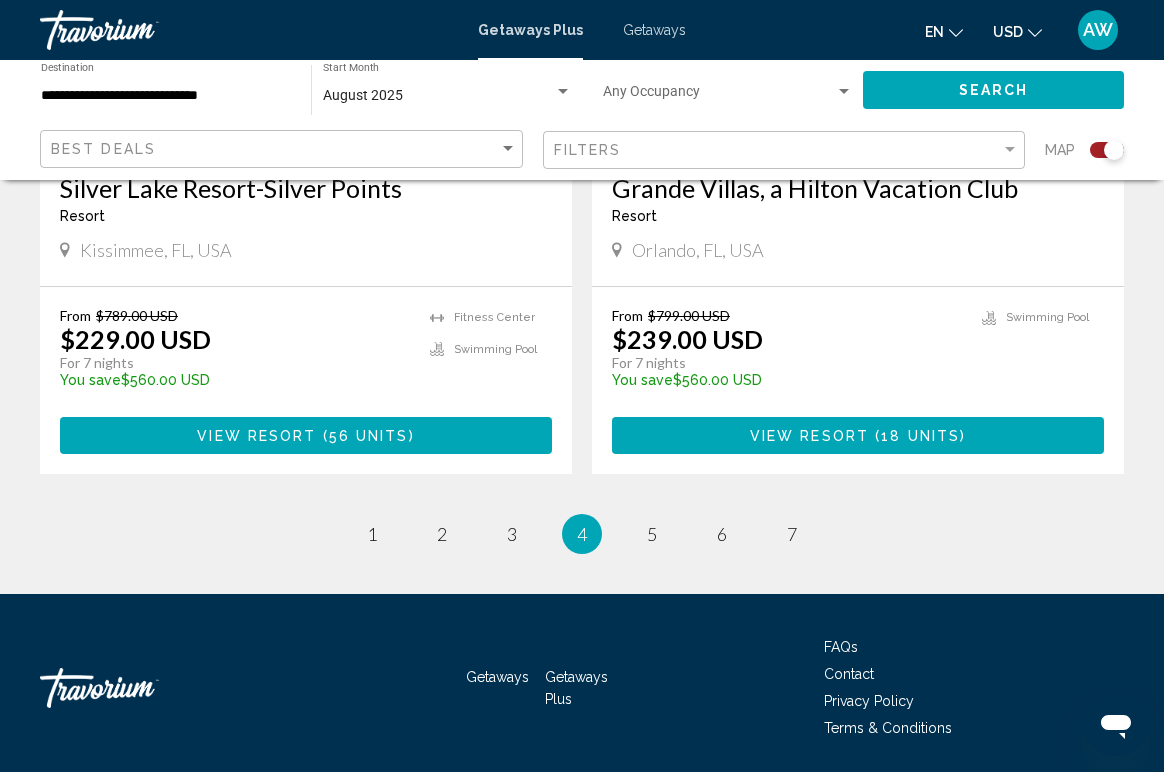 scroll, scrollTop: 4618, scrollLeft: 0, axis: vertical 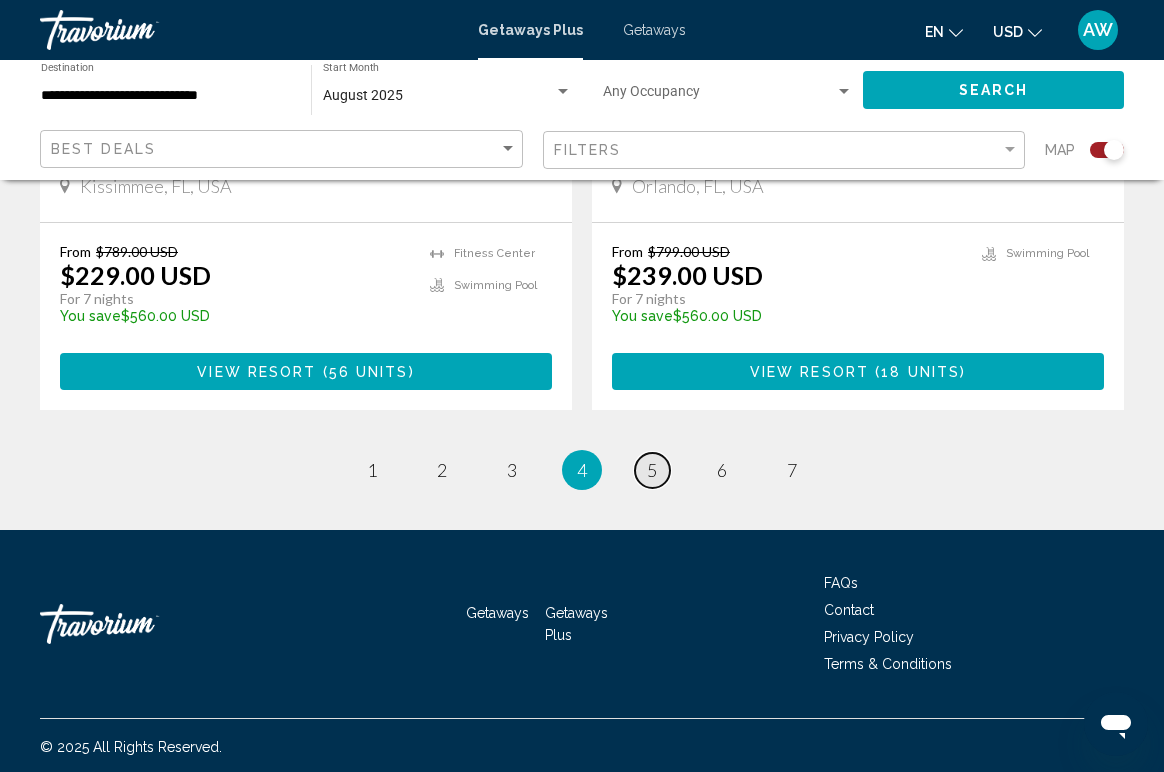 click on "5" at bounding box center [652, 470] 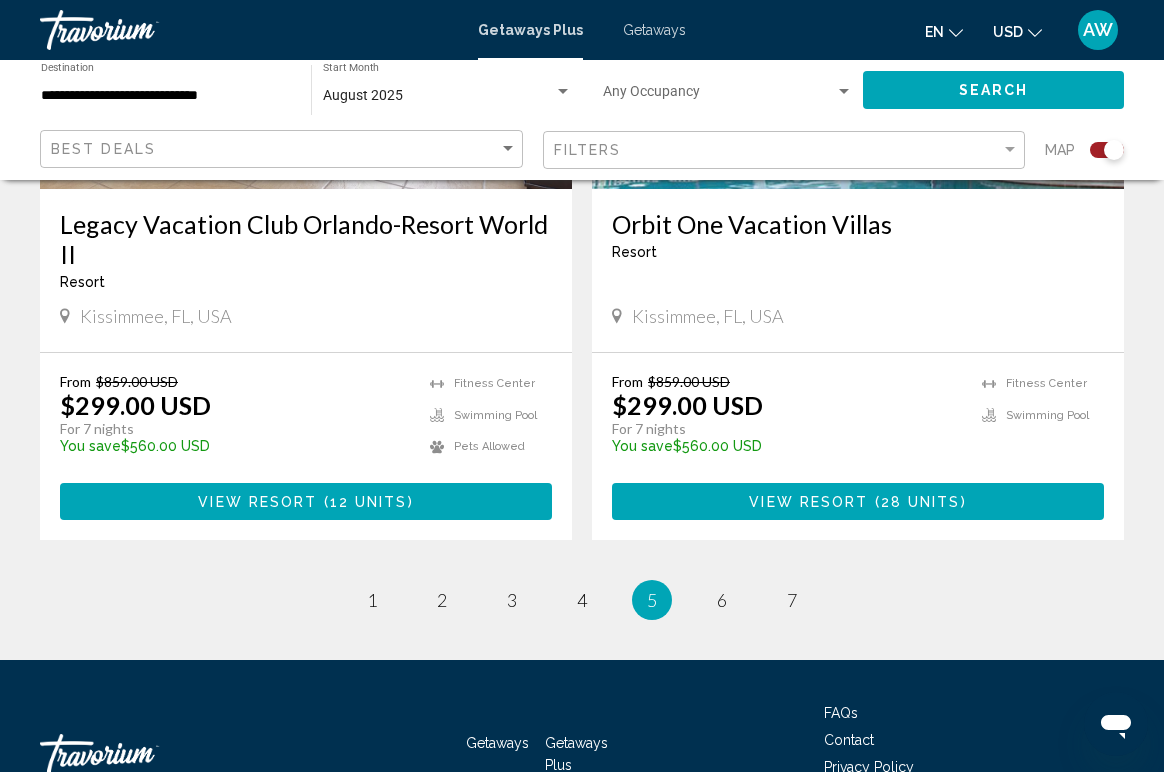 scroll, scrollTop: 4588, scrollLeft: 0, axis: vertical 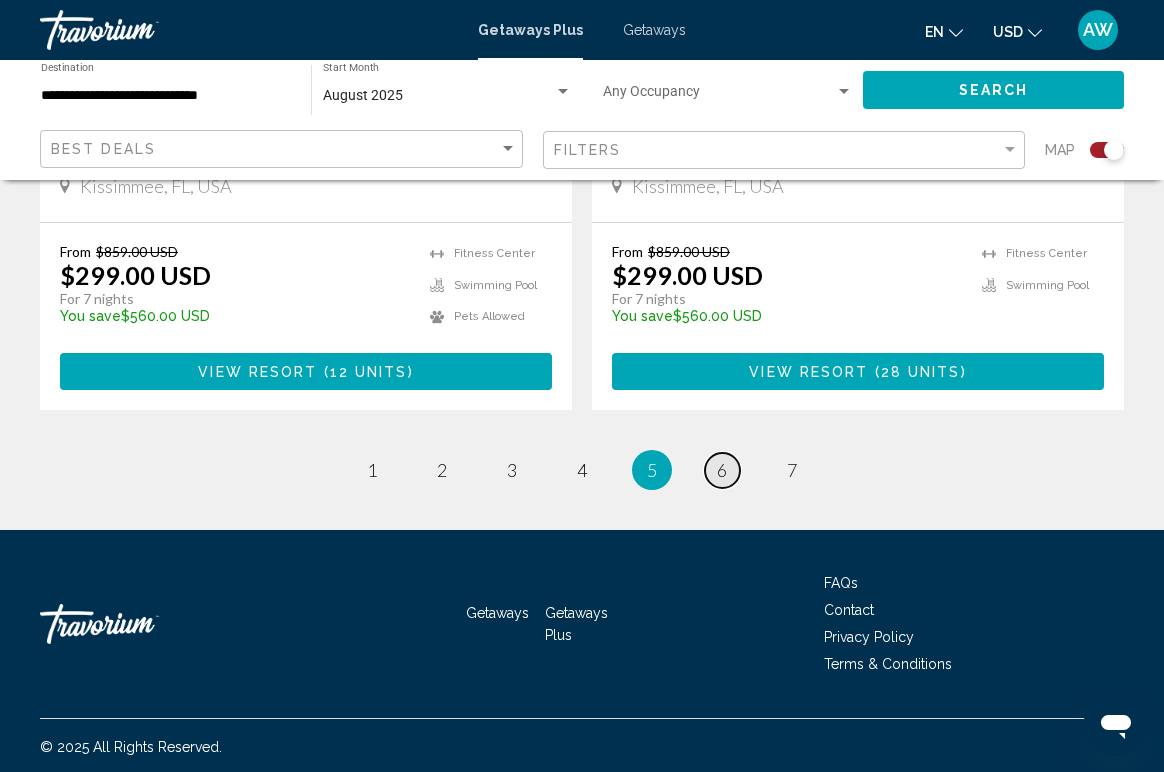 click on "6" at bounding box center (722, 470) 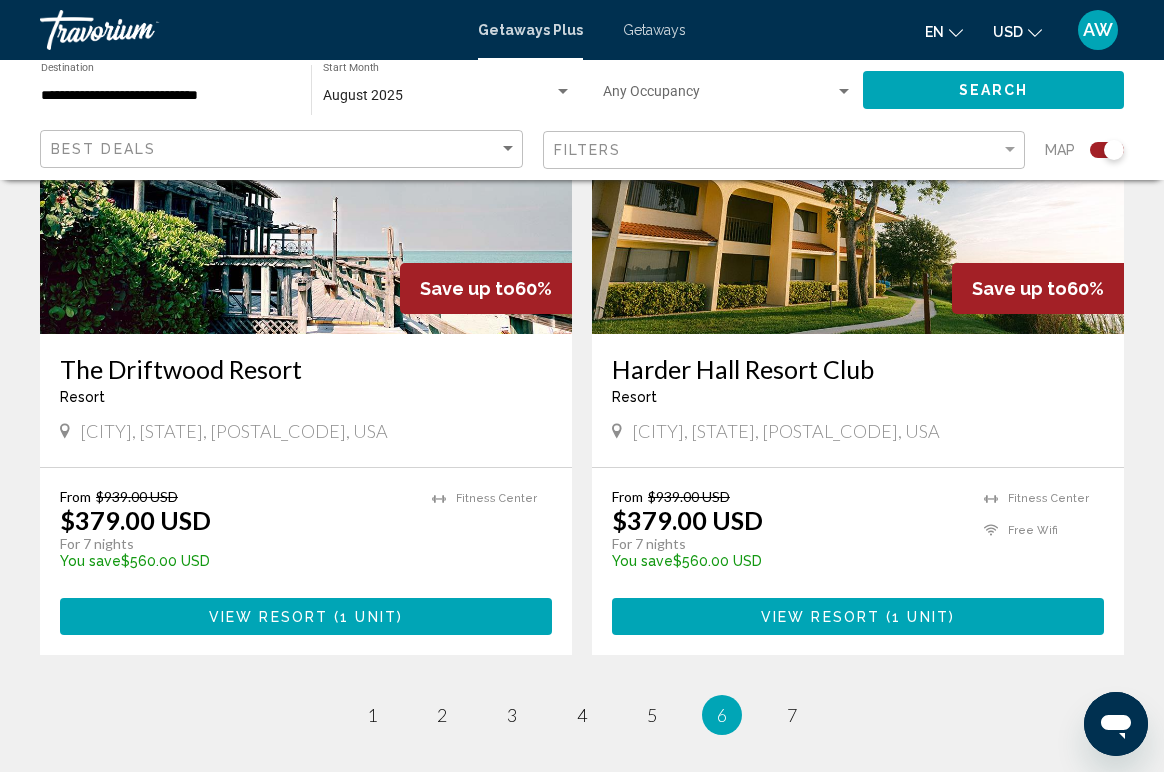 scroll, scrollTop: 4321, scrollLeft: 0, axis: vertical 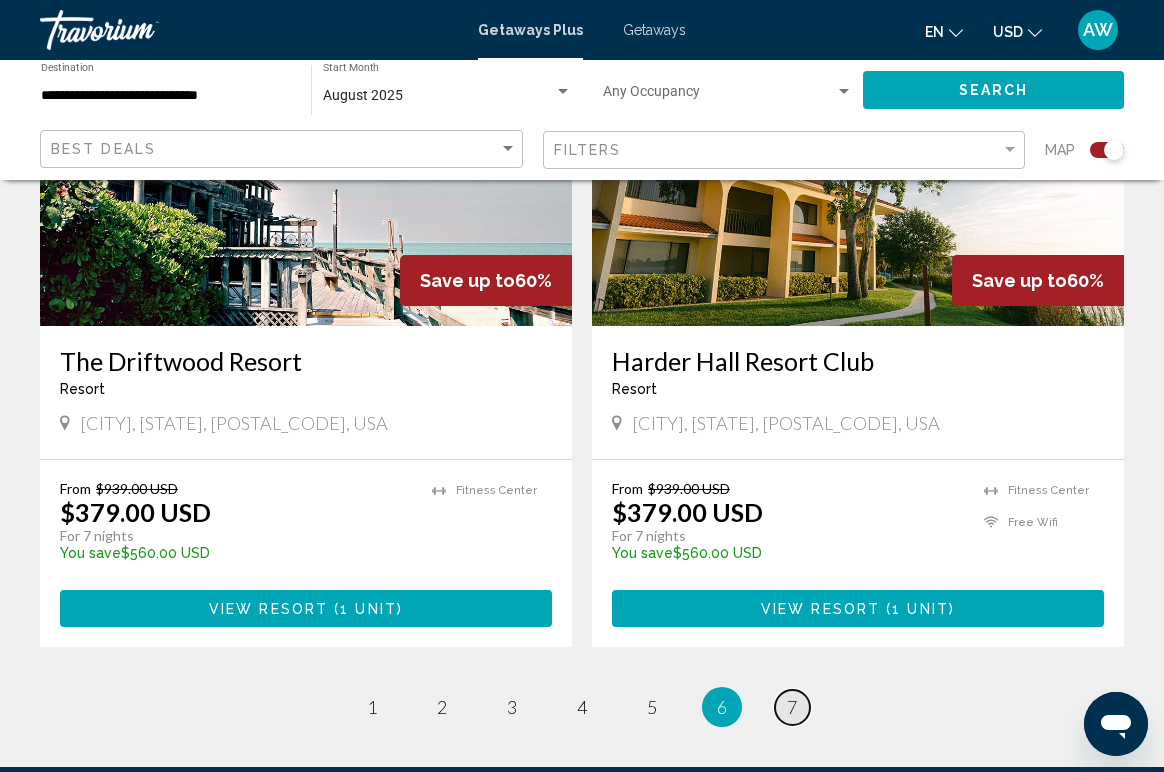 click on "7" at bounding box center (792, 707) 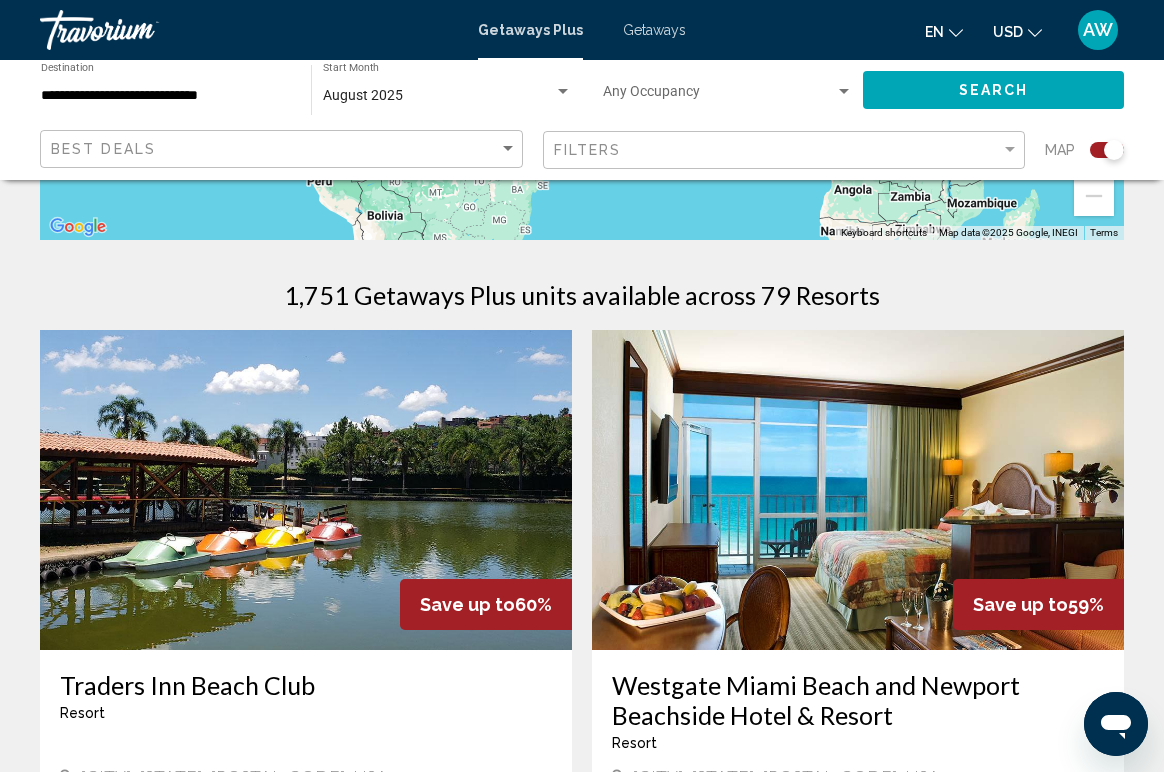 scroll, scrollTop: 0, scrollLeft: 0, axis: both 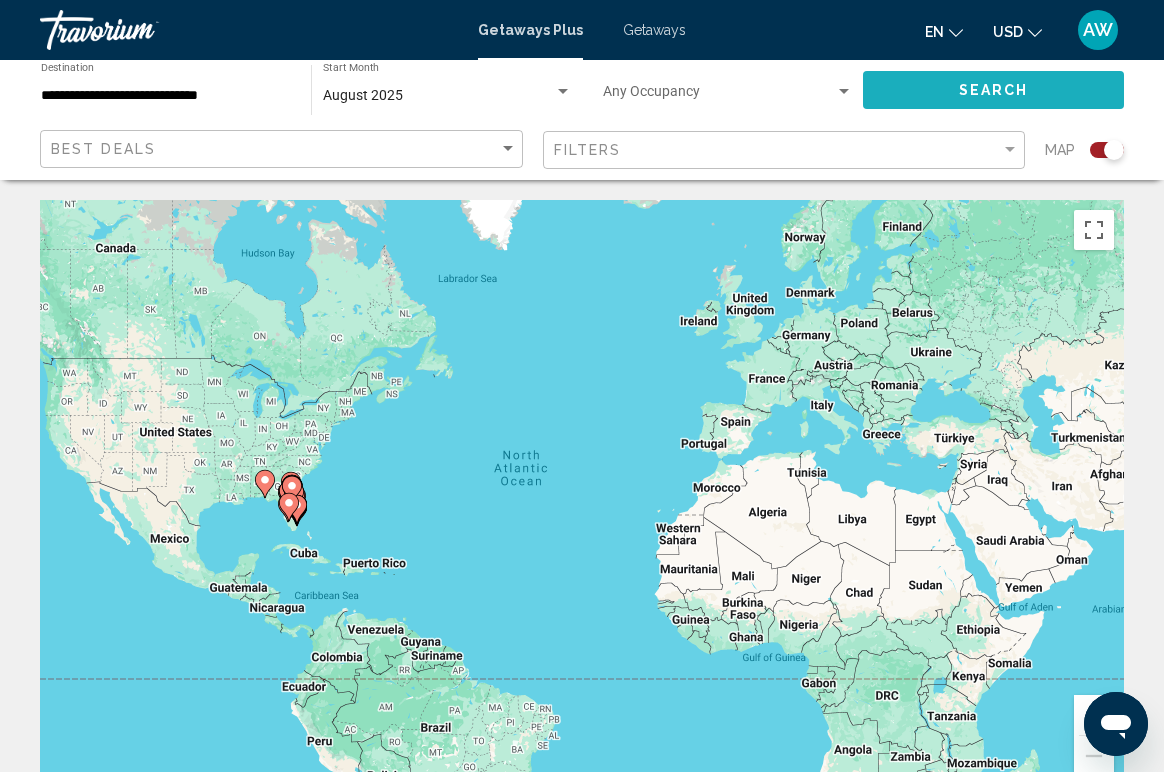 click on "Search" 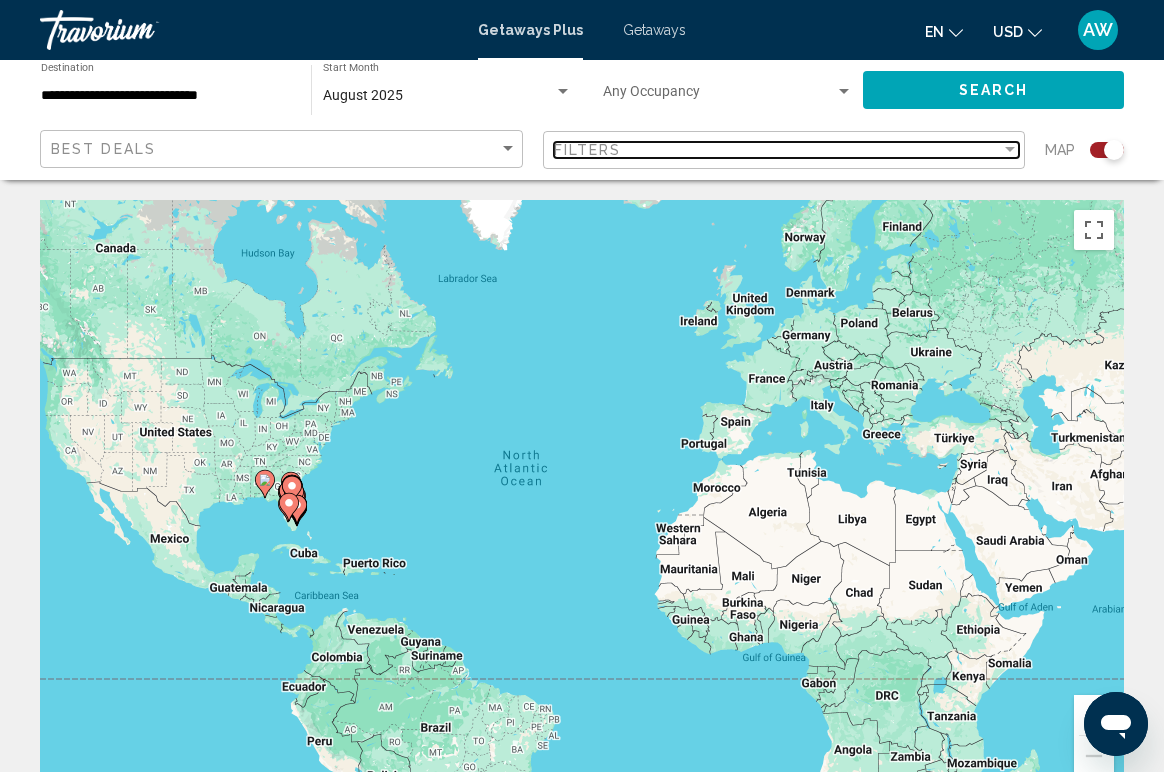 click on "Filters" at bounding box center [778, 150] 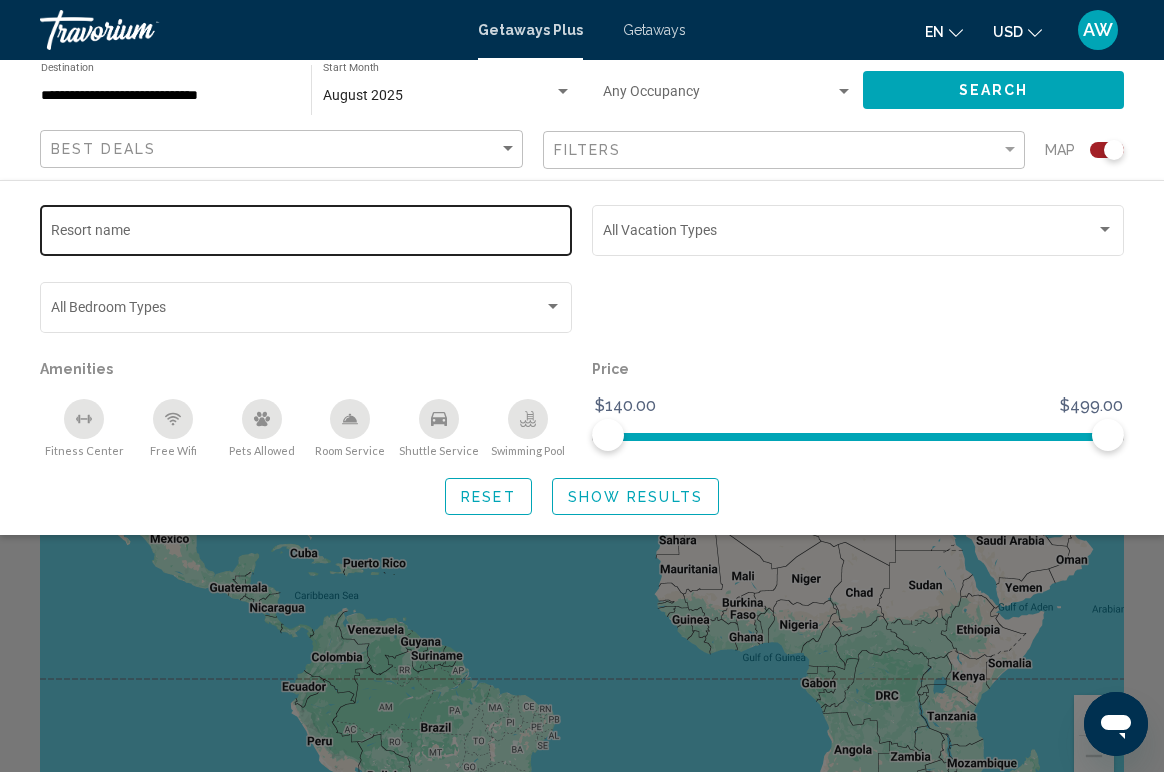 click on "Resort name" at bounding box center (306, 234) 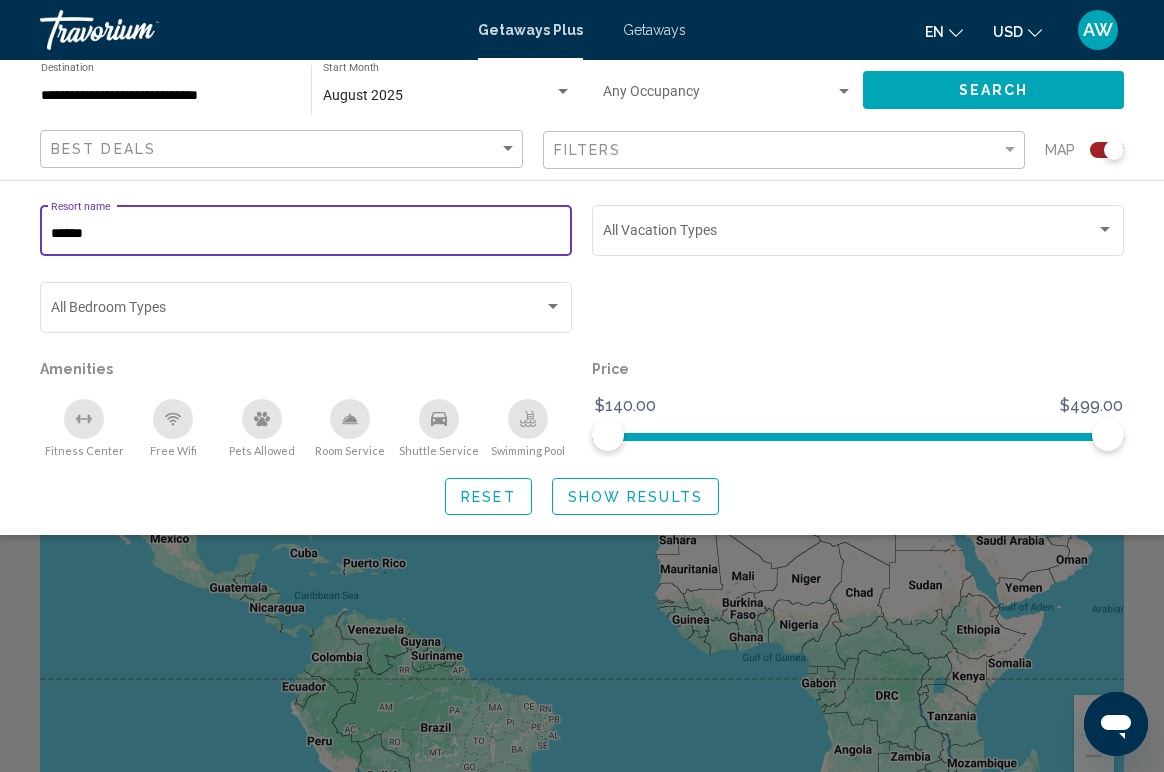 type on "******" 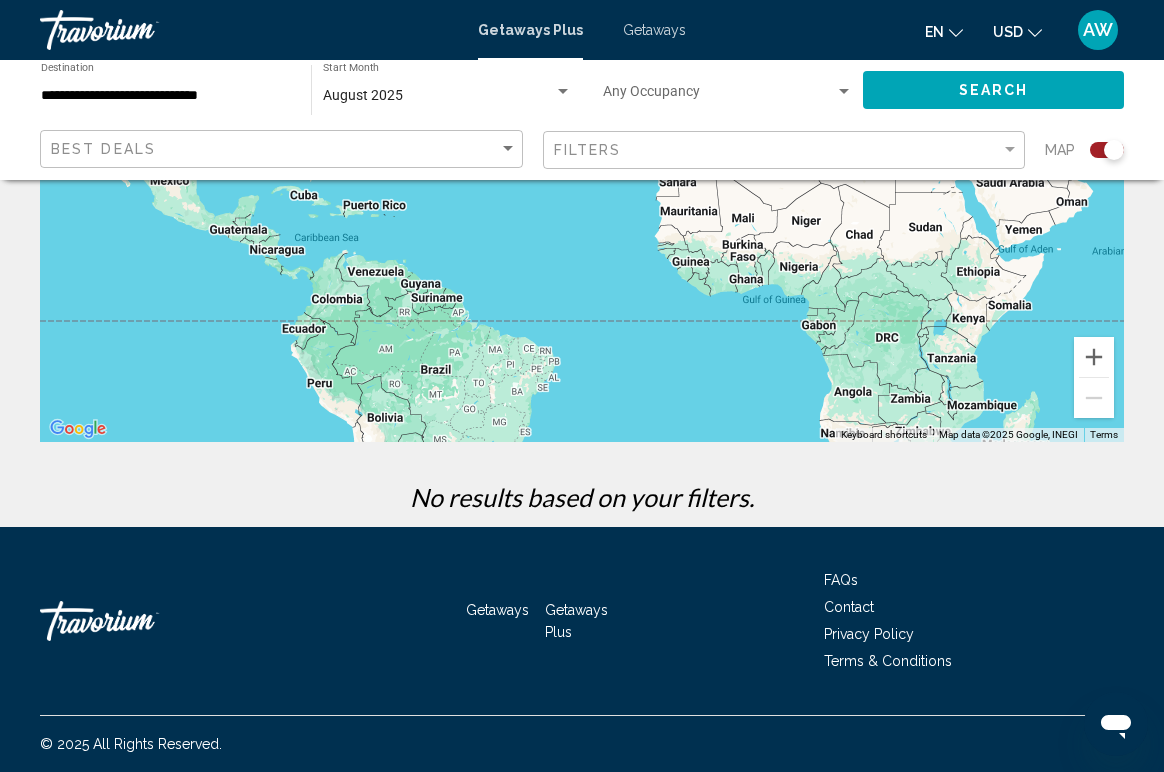 scroll, scrollTop: 0, scrollLeft: 0, axis: both 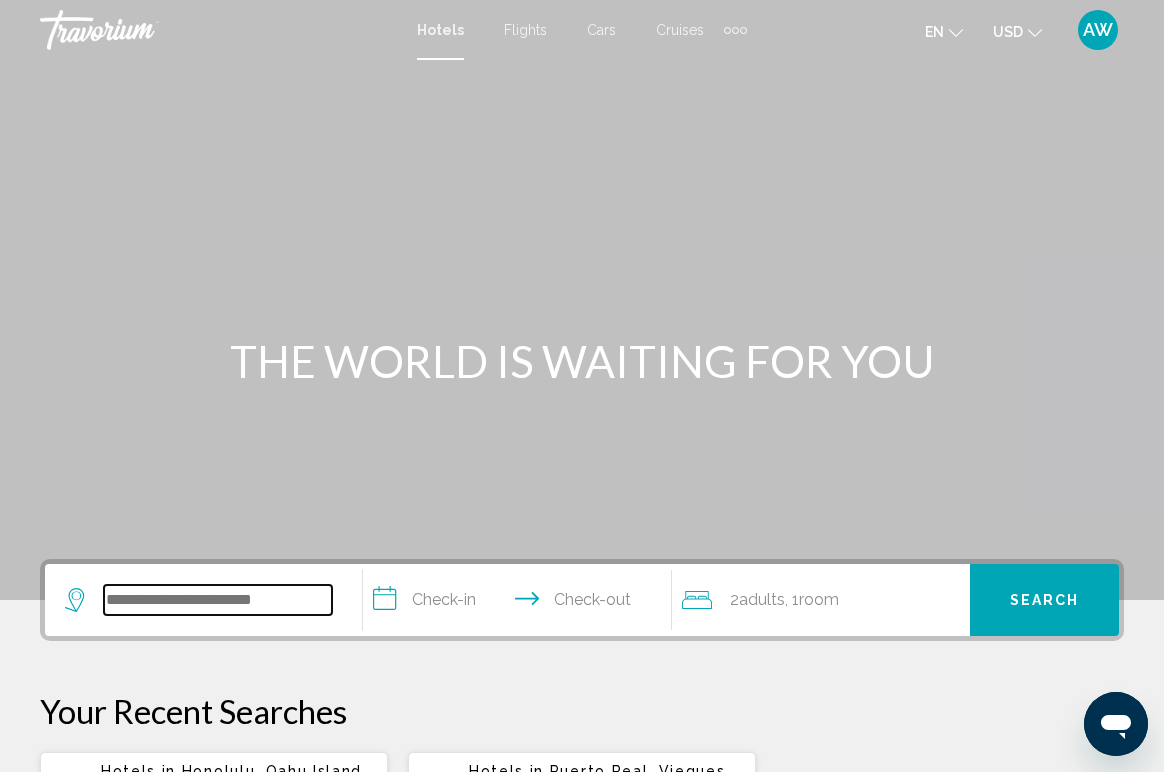 click at bounding box center [218, 600] 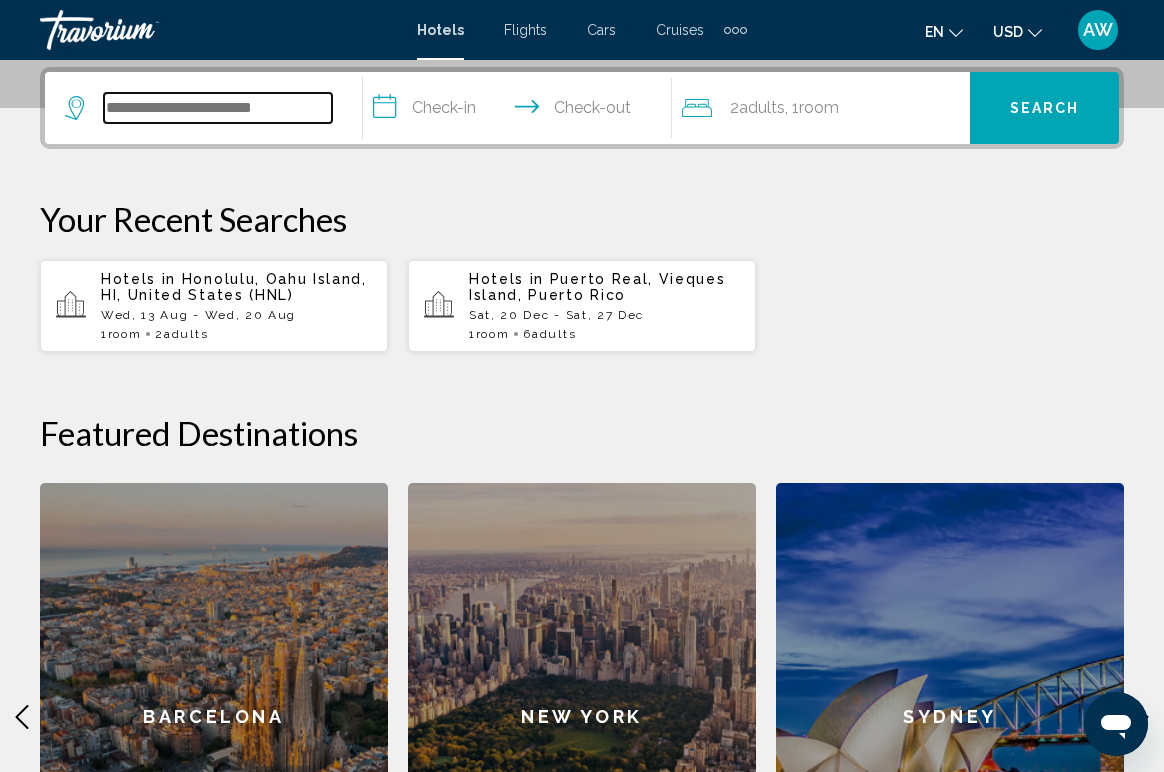 scroll, scrollTop: 494, scrollLeft: 0, axis: vertical 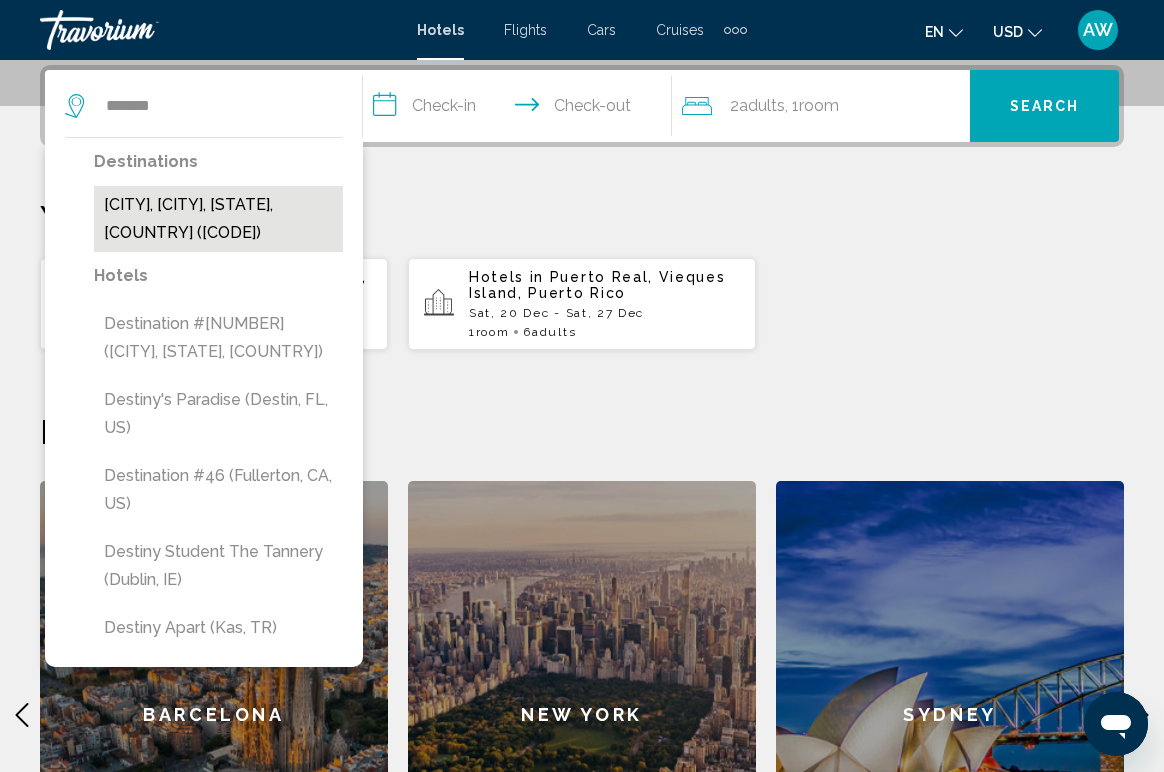 click on "Destin, Fort Walton Beach - Destin, FL, United States (DSI)" at bounding box center [218, 219] 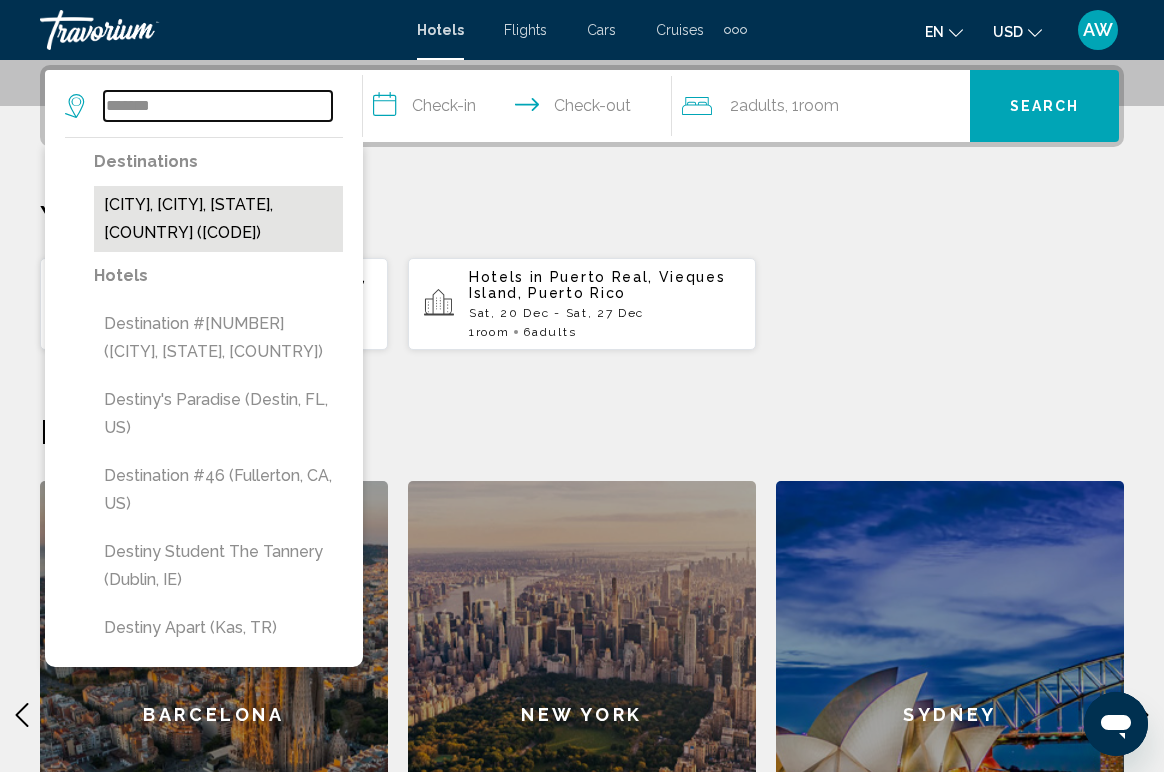 type on "**********" 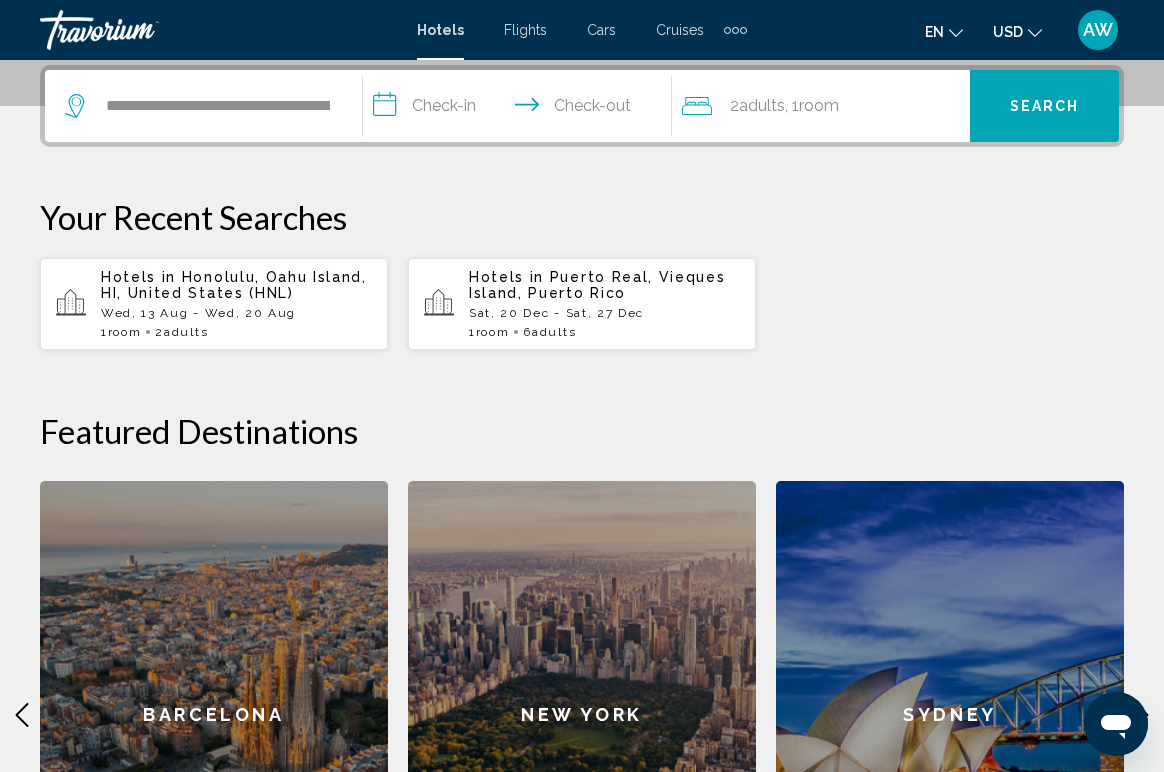 click on "**********" at bounding box center [521, 109] 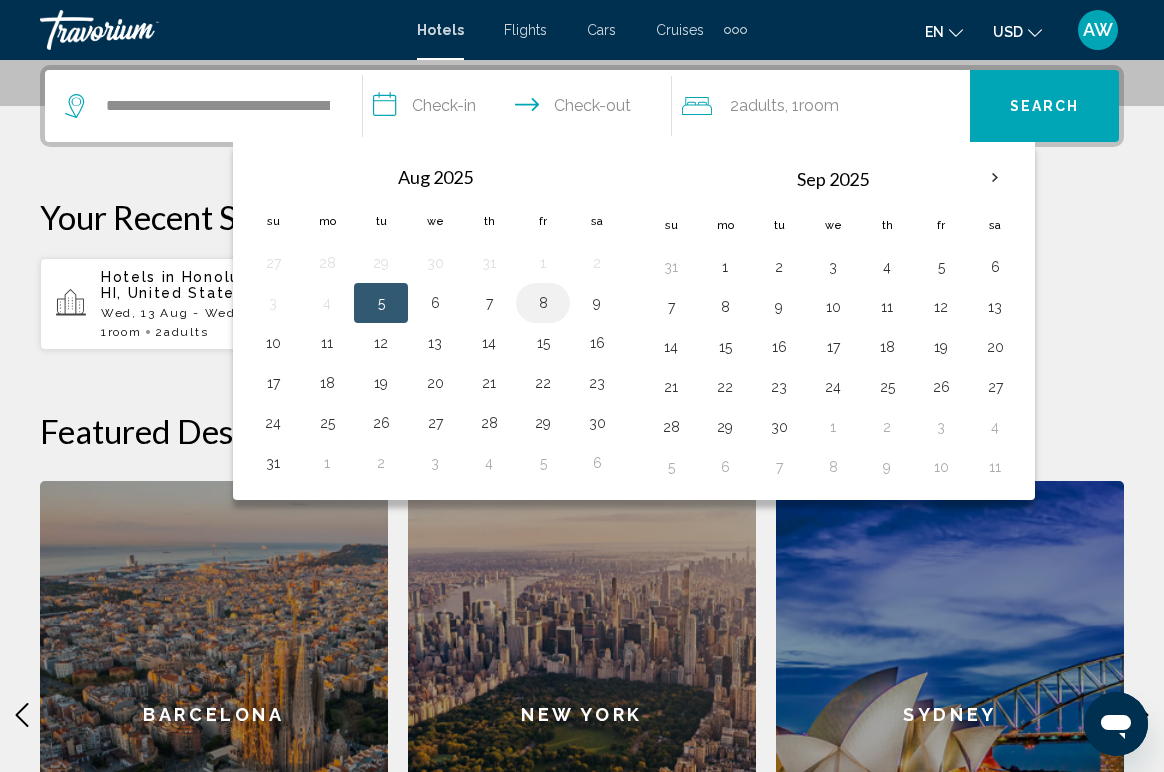 click on "8" at bounding box center [543, 303] 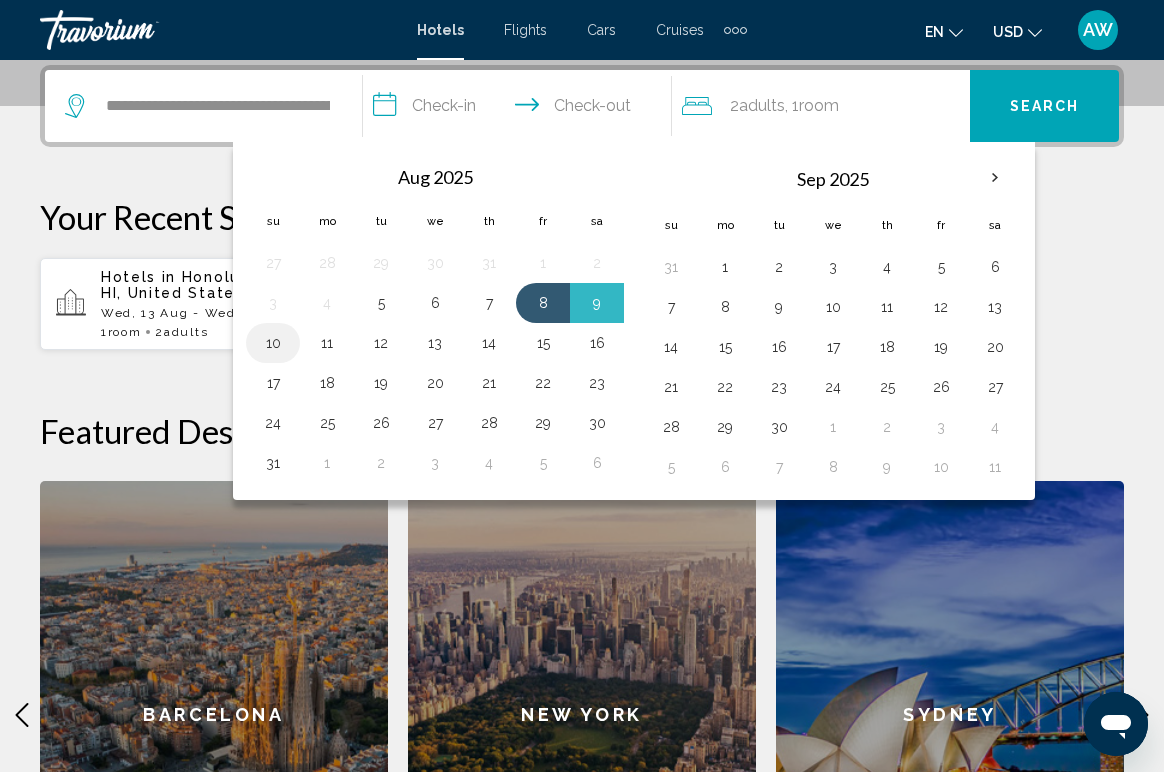 click on "10" at bounding box center [273, 343] 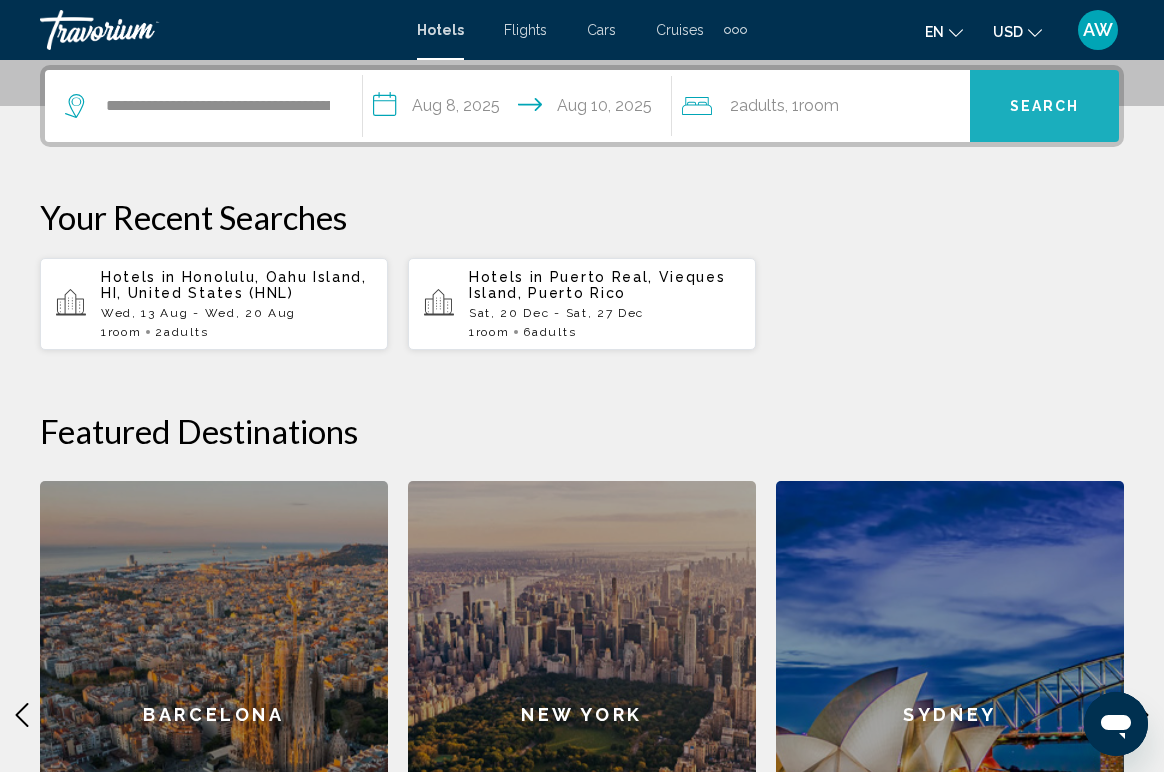 click on "Search" at bounding box center [1045, 107] 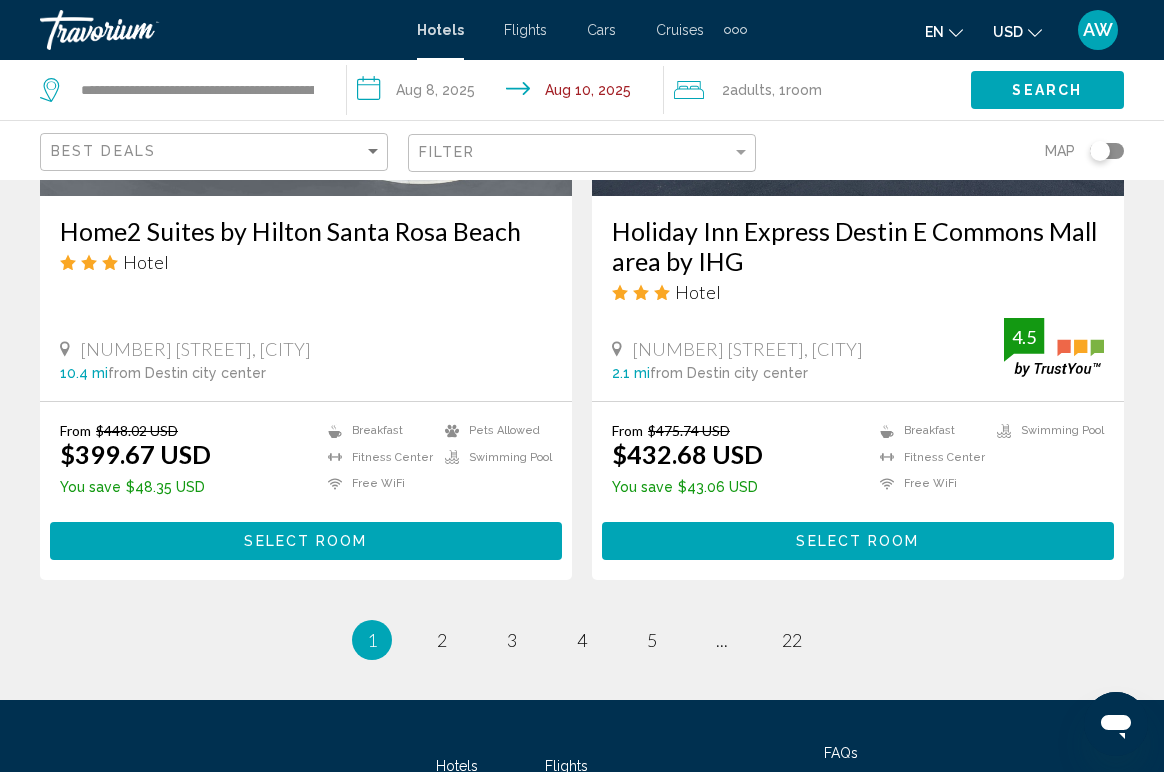 scroll, scrollTop: 3974, scrollLeft: 0, axis: vertical 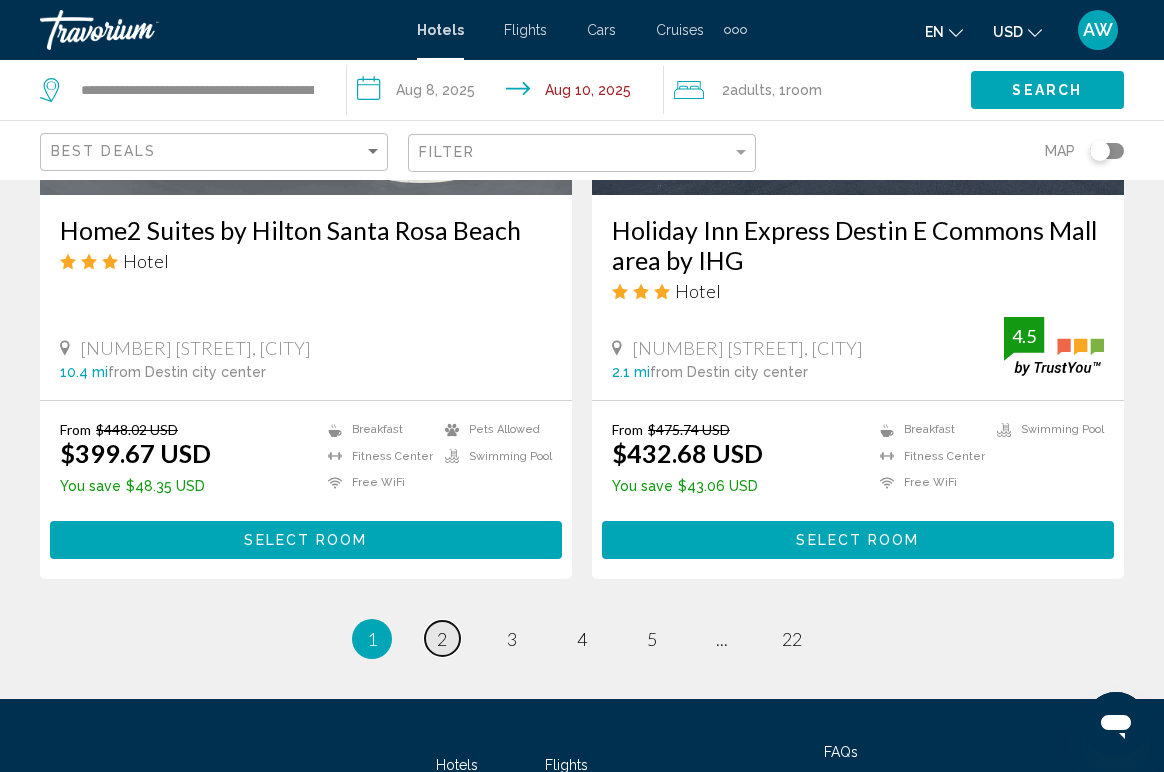 click on "2" at bounding box center [442, 639] 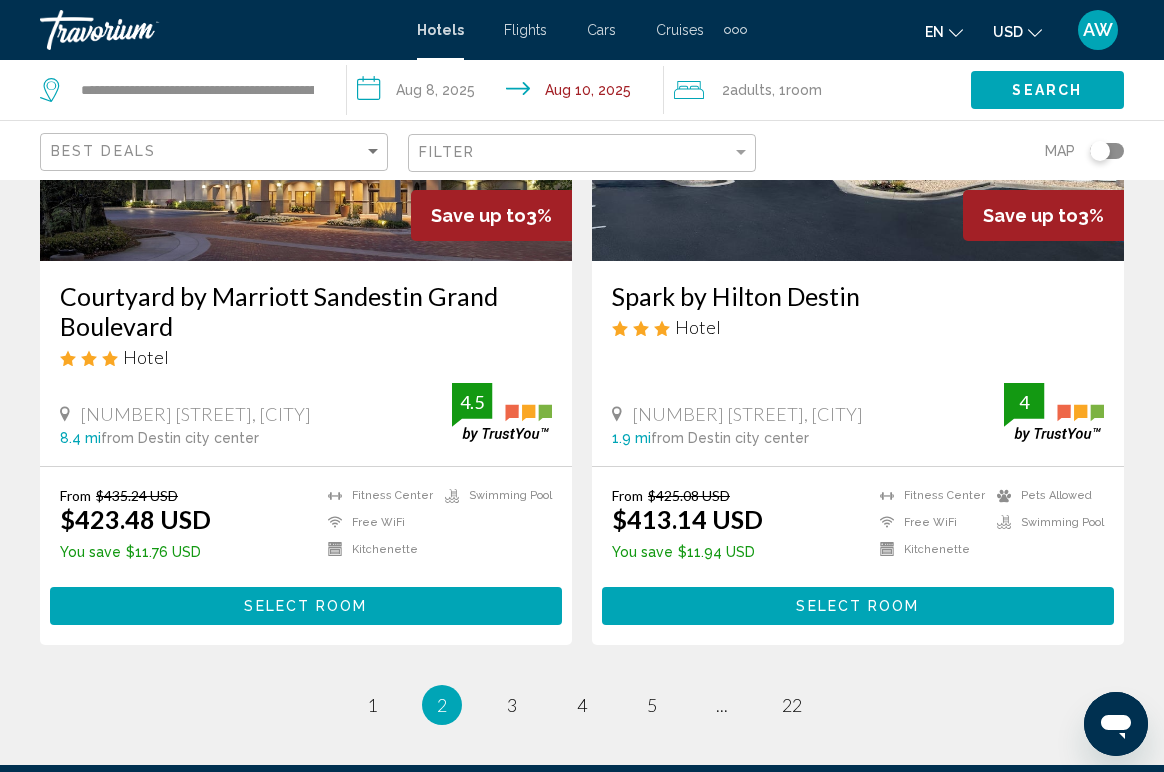 scroll, scrollTop: 4009, scrollLeft: 0, axis: vertical 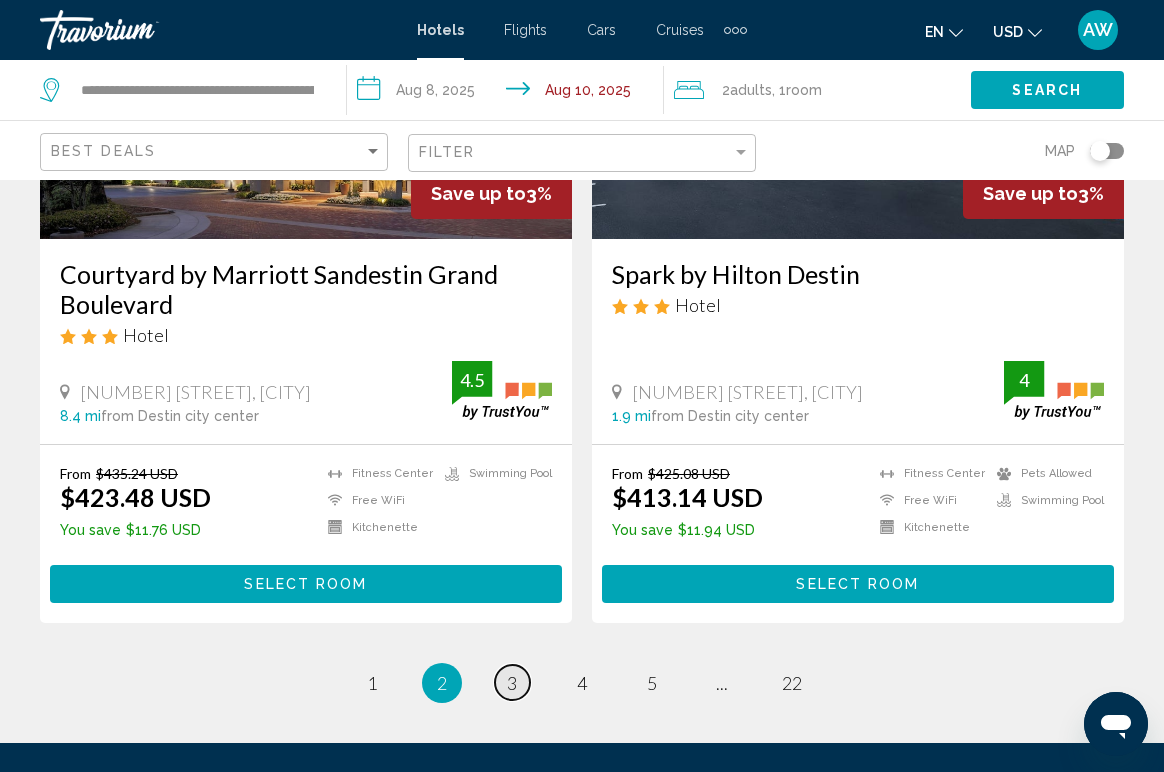 click on "3" at bounding box center (512, 683) 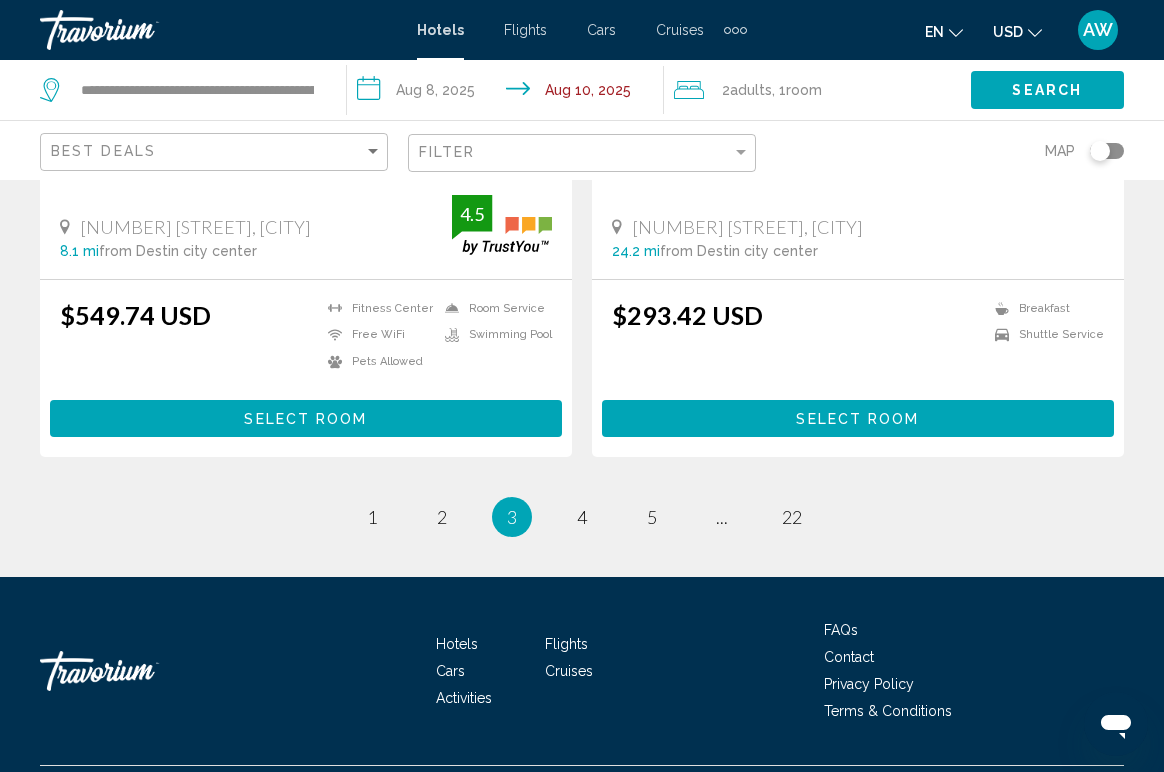 scroll, scrollTop: 4106, scrollLeft: 0, axis: vertical 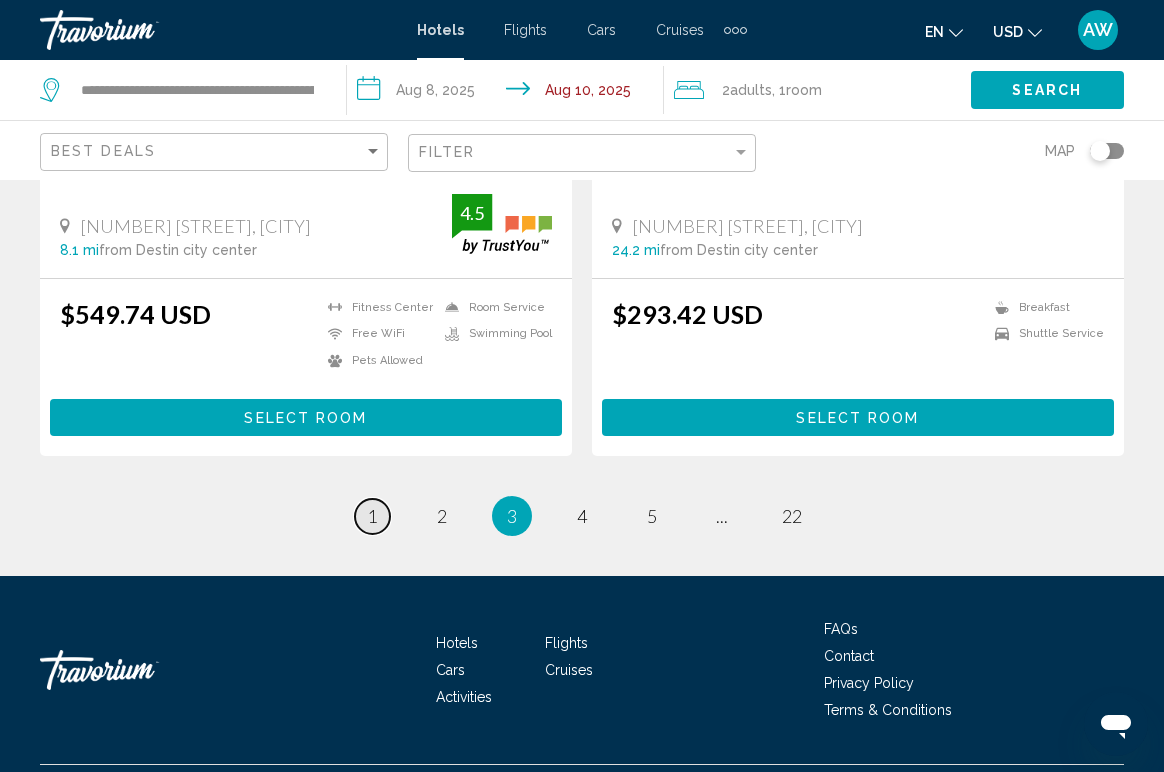 click on "1" at bounding box center [372, 516] 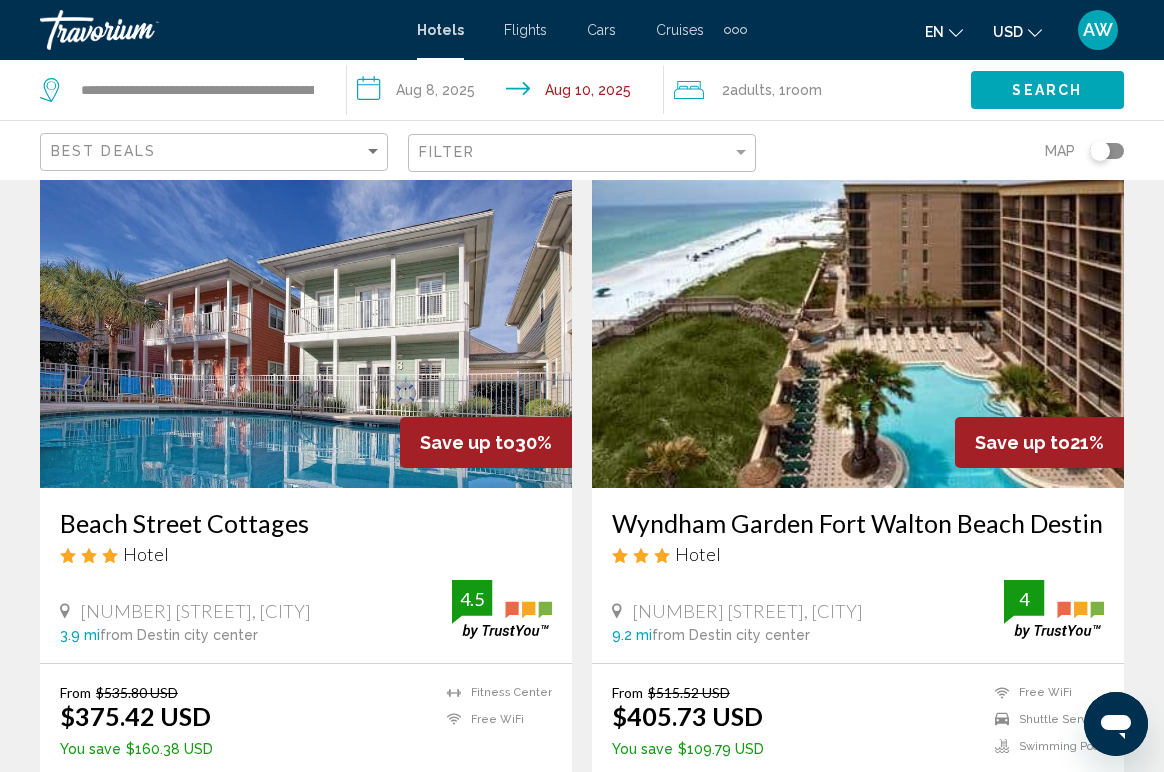 scroll, scrollTop: 85, scrollLeft: 0, axis: vertical 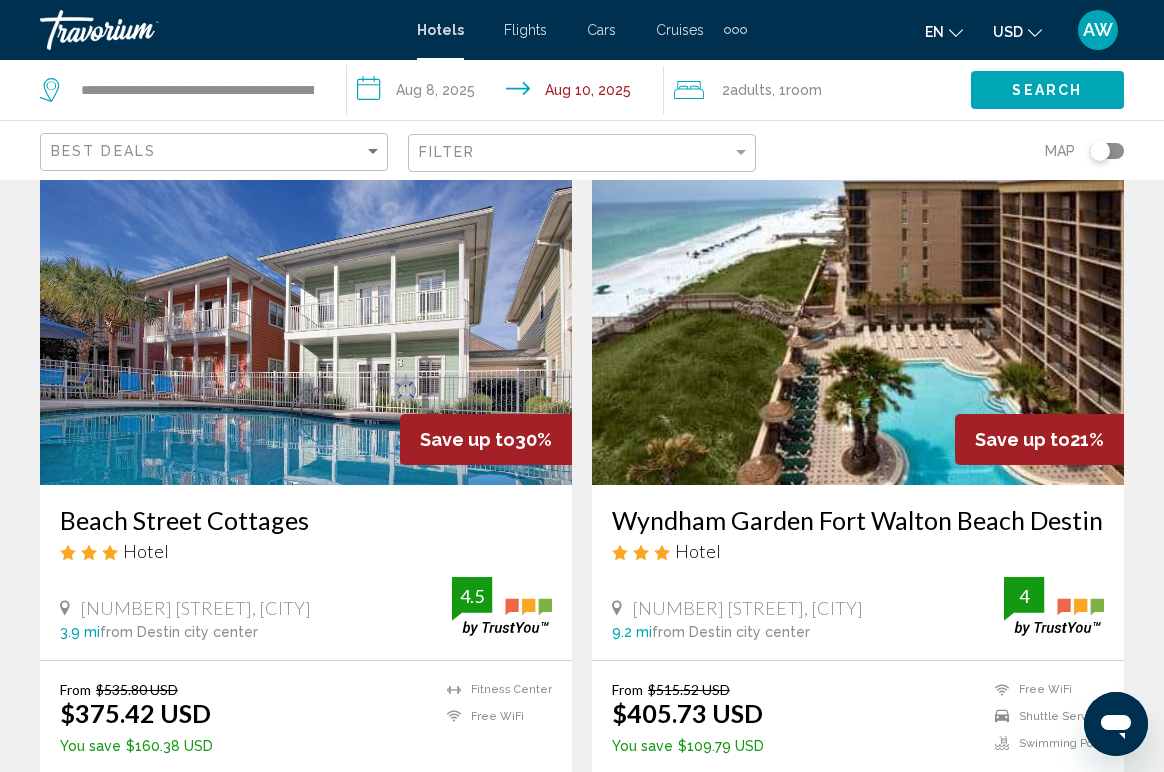 click at bounding box center (306, 325) 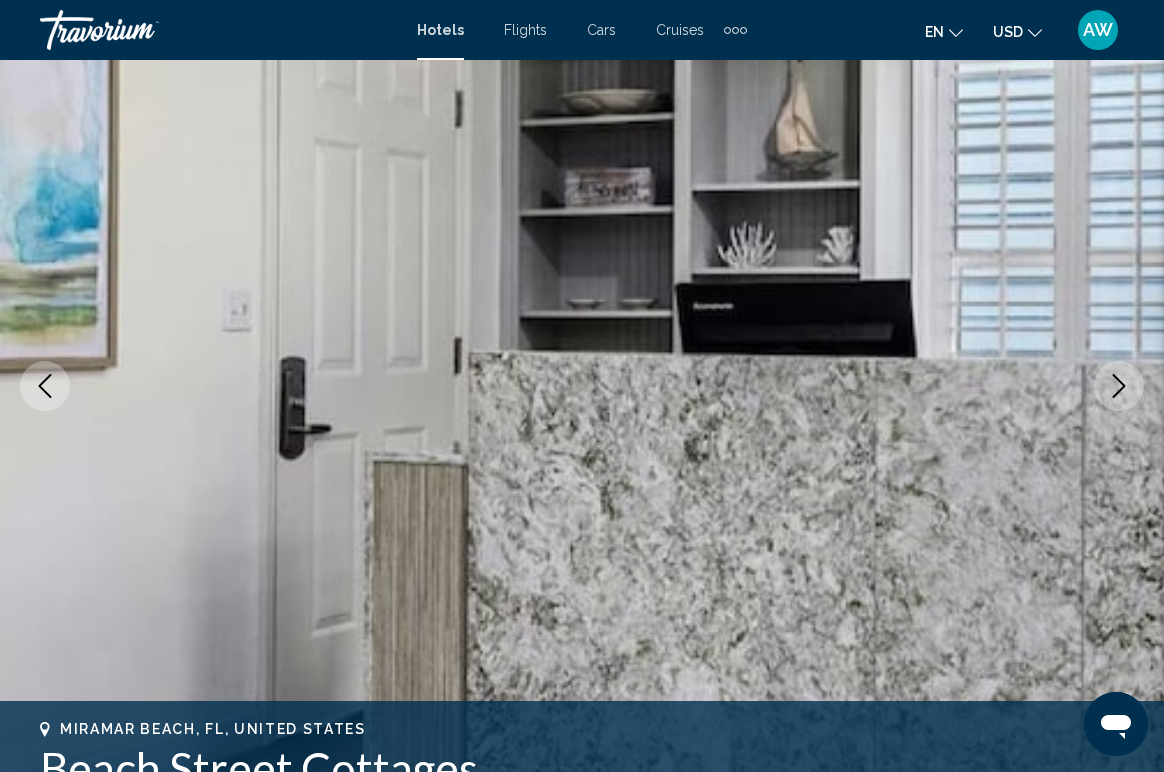 click at bounding box center (1119, 386) 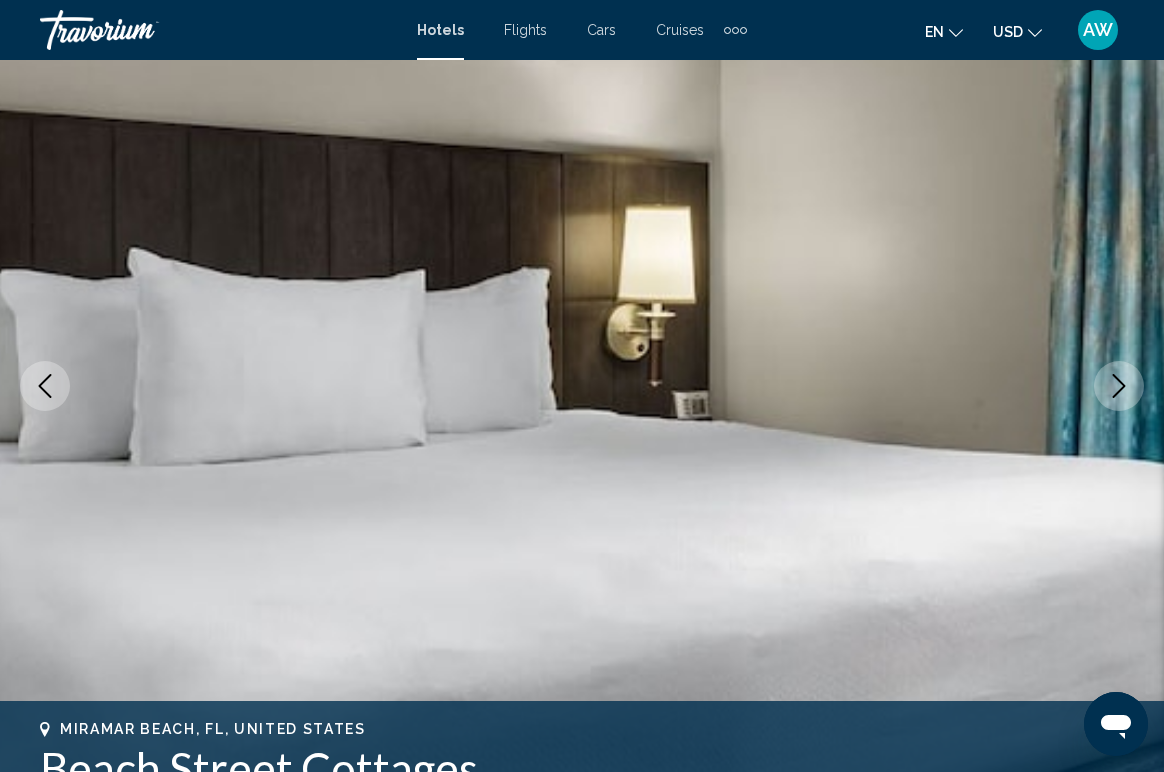 click at bounding box center [1119, 386] 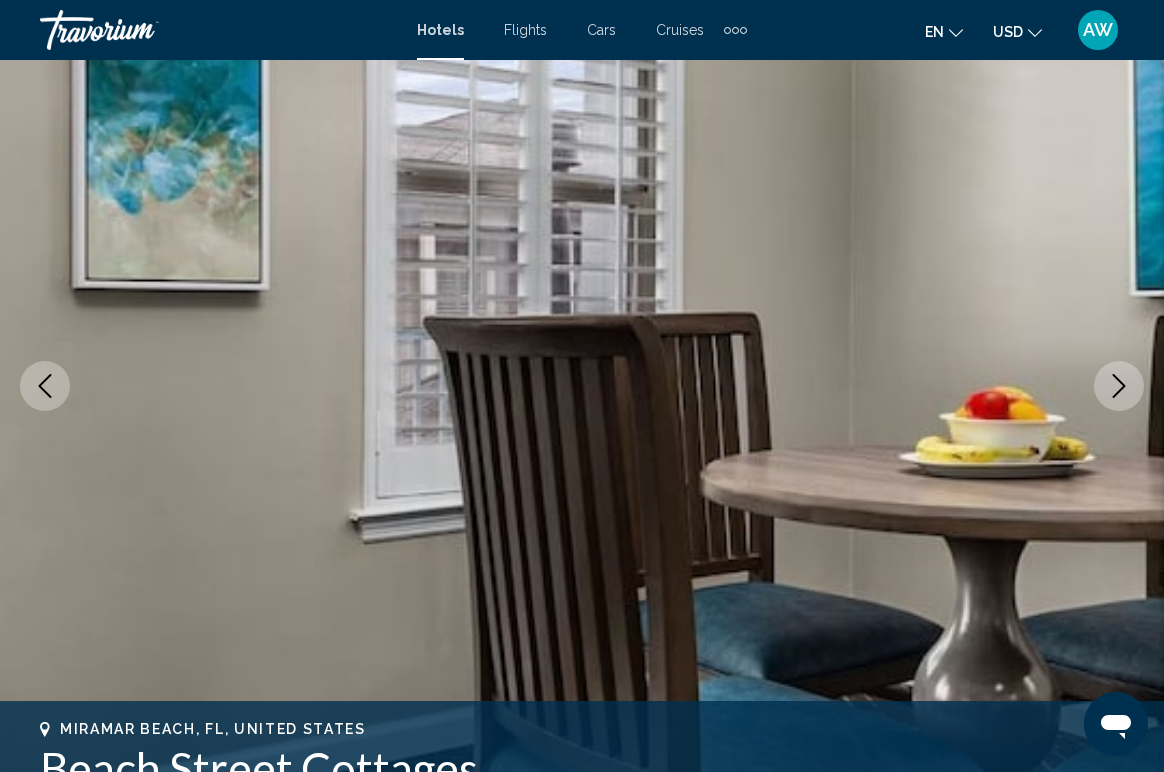 click at bounding box center [1119, 386] 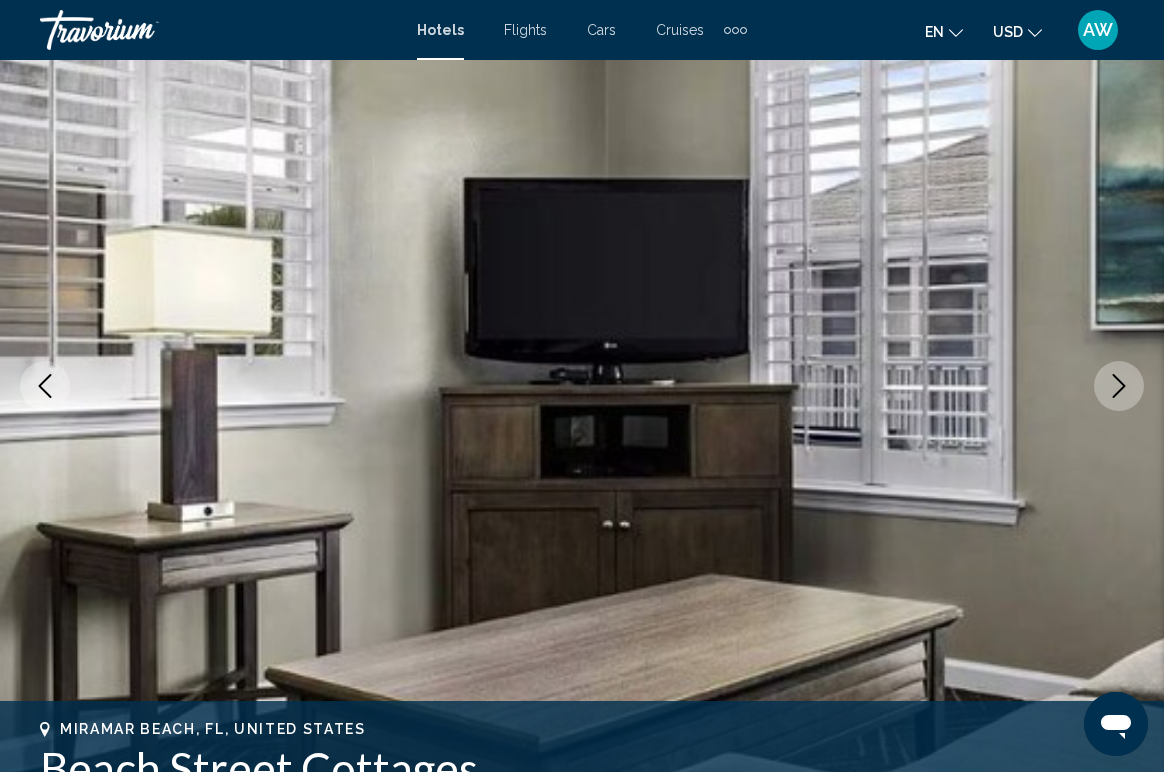 click at bounding box center [1119, 386] 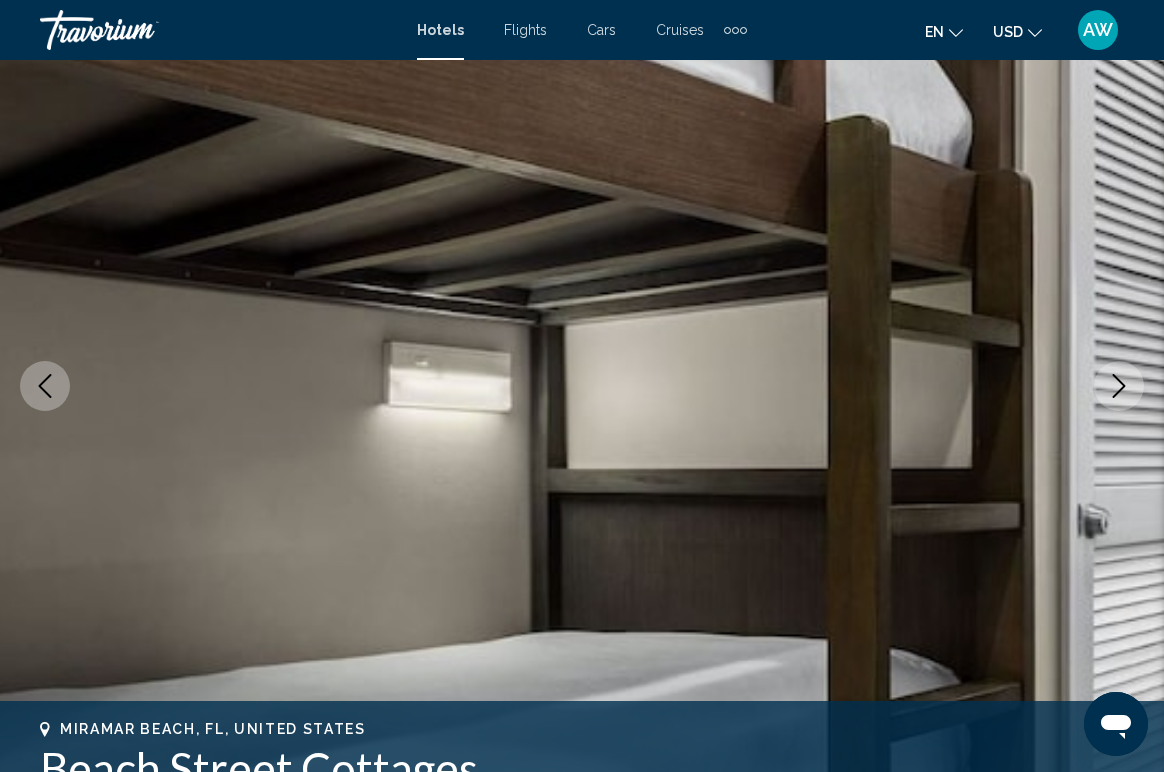 click at bounding box center (1119, 386) 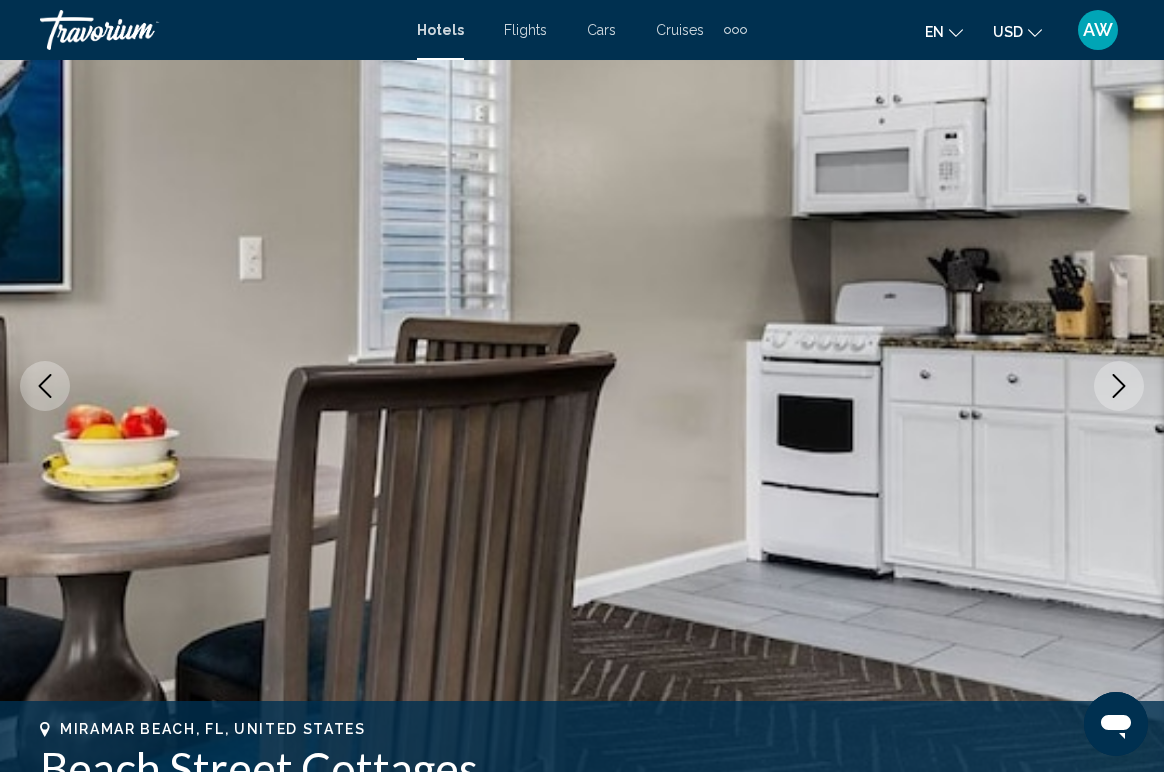 click at bounding box center [1119, 386] 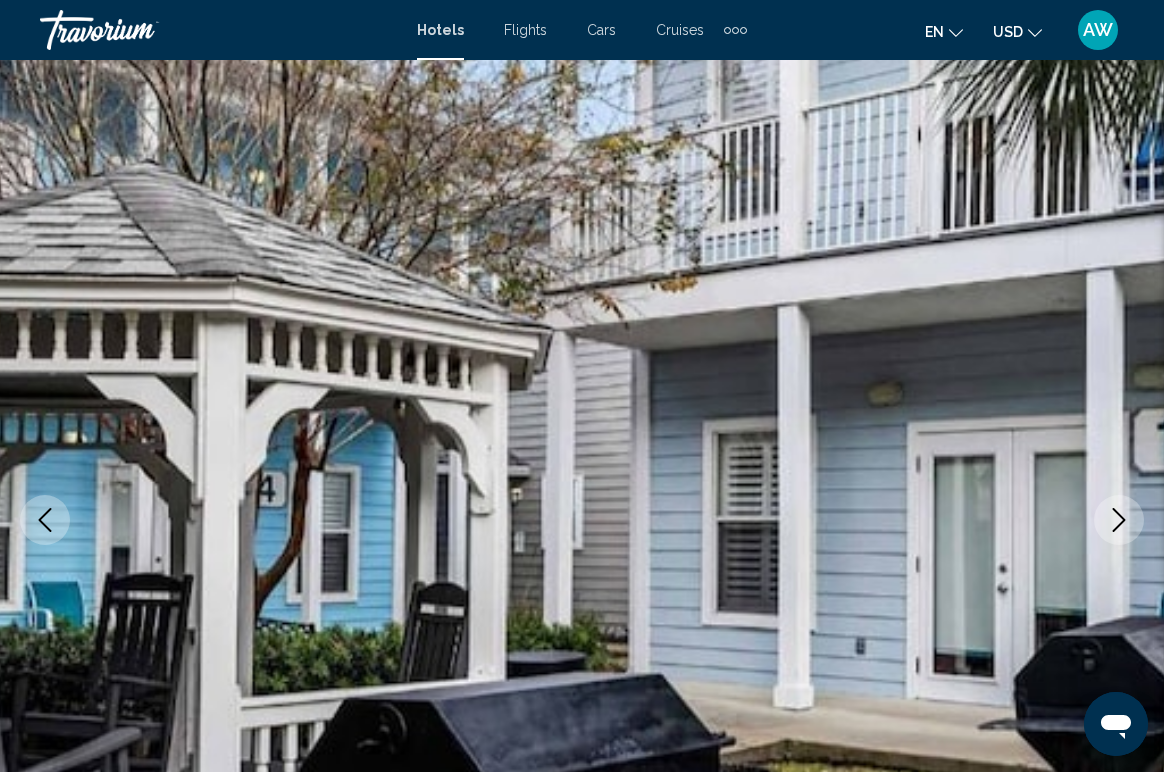 scroll, scrollTop: 0, scrollLeft: 0, axis: both 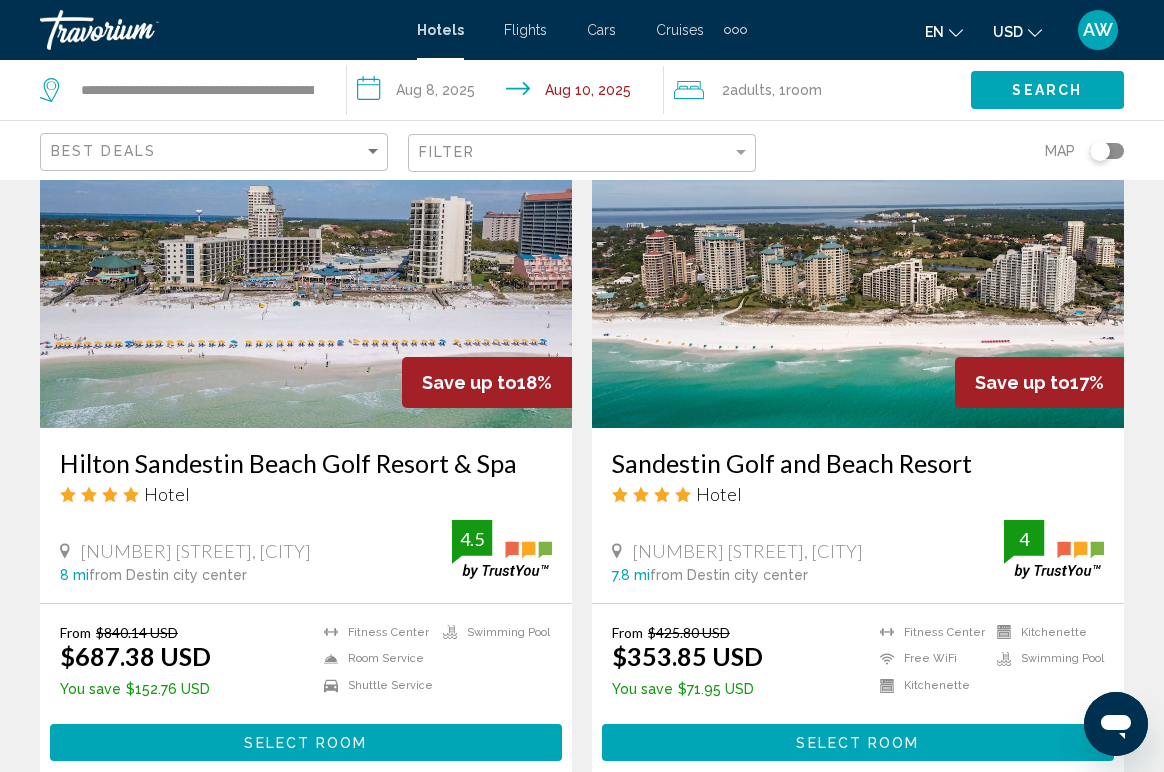 click on "Select Room" at bounding box center (858, 742) 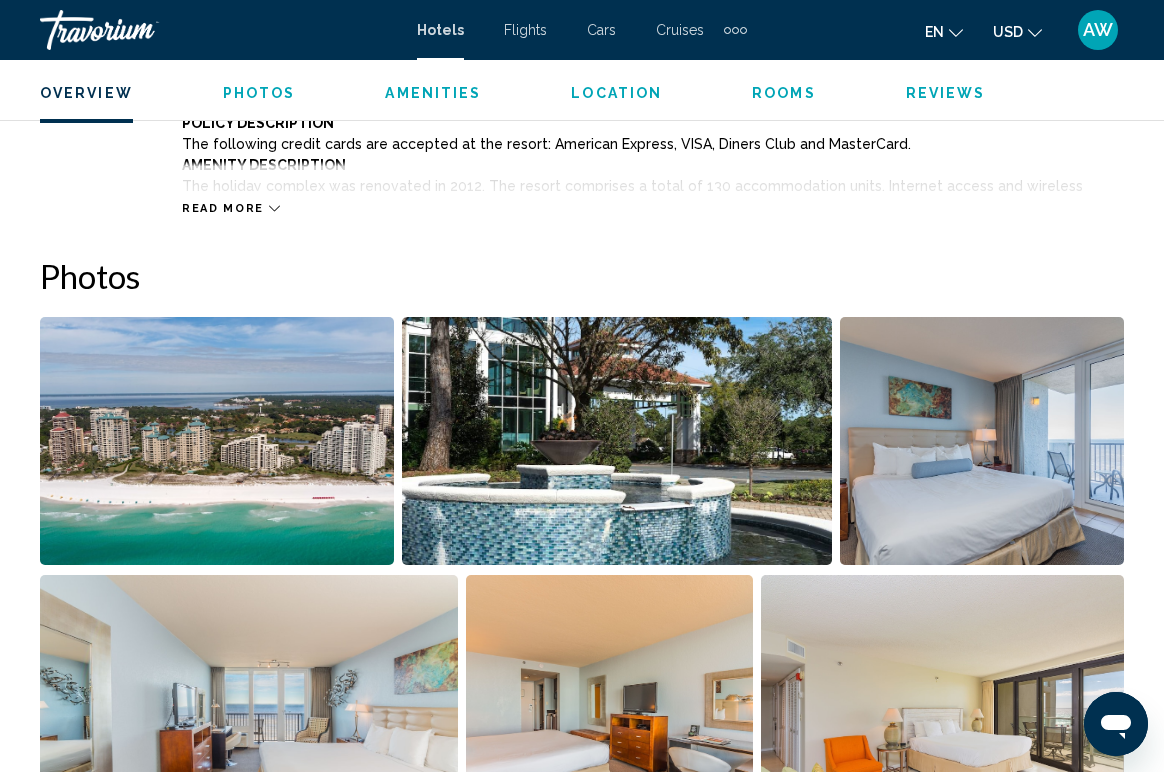 scroll, scrollTop: 1191, scrollLeft: 0, axis: vertical 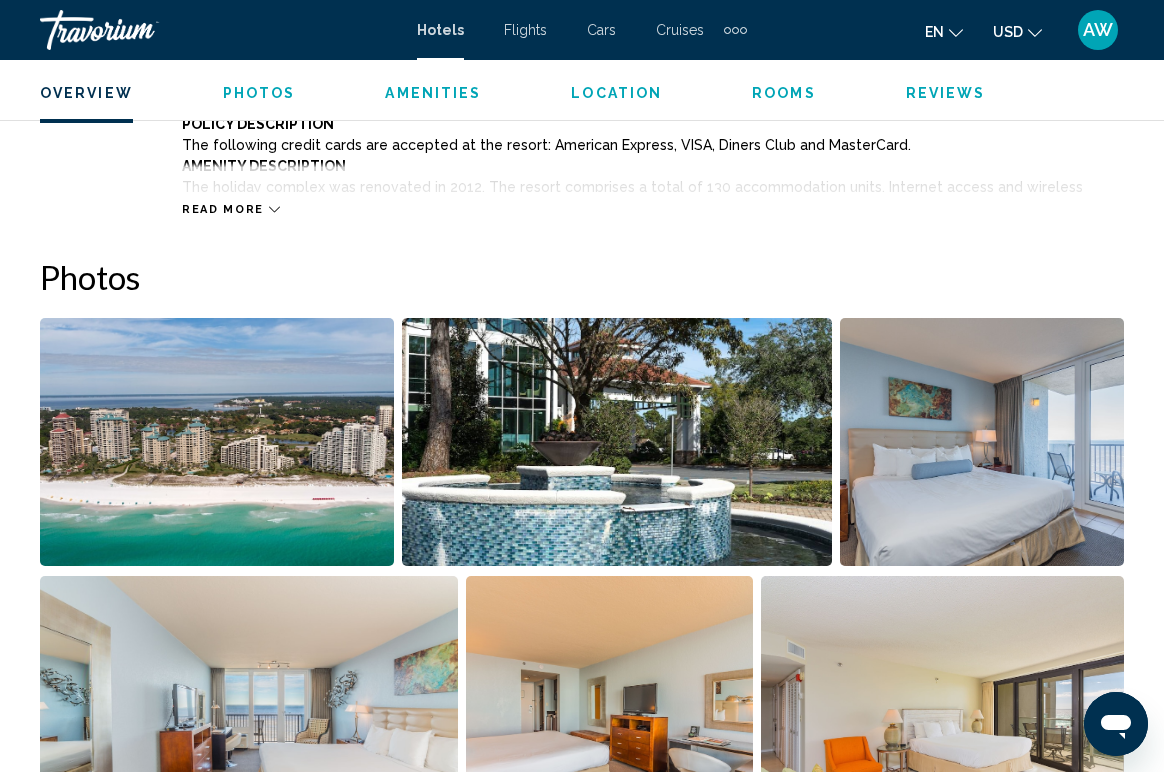 click at bounding box center [217, 442] 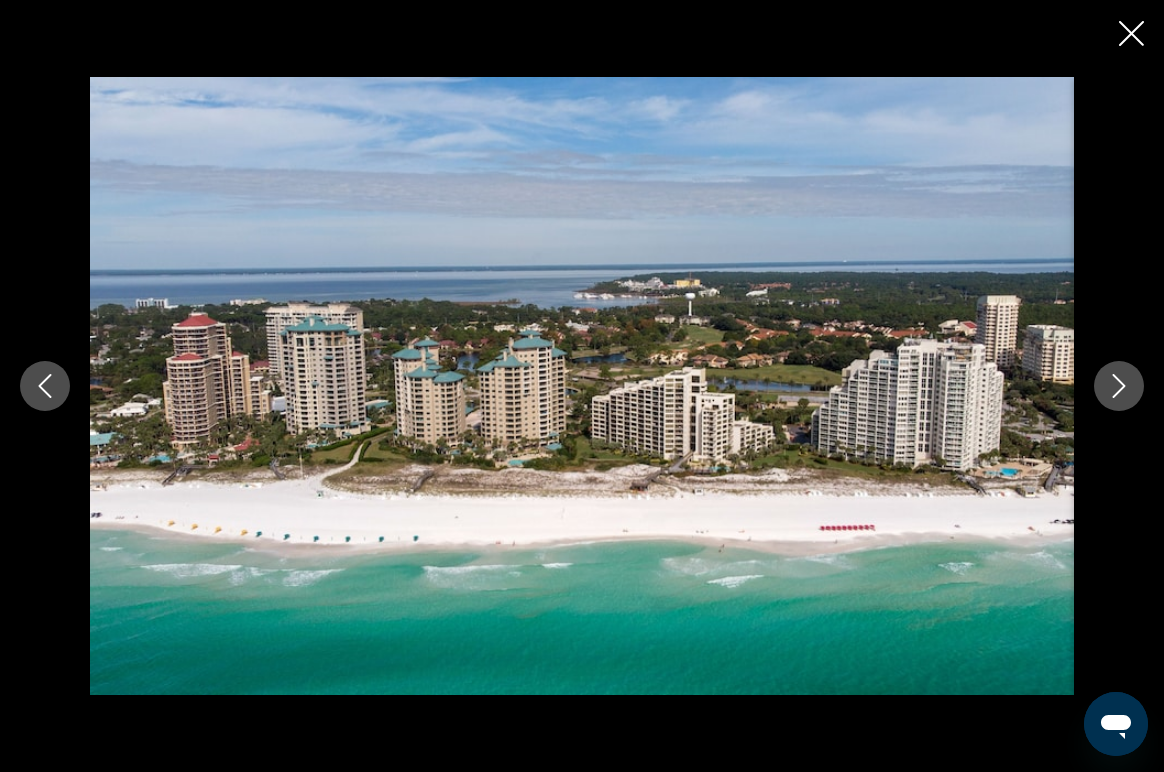 click 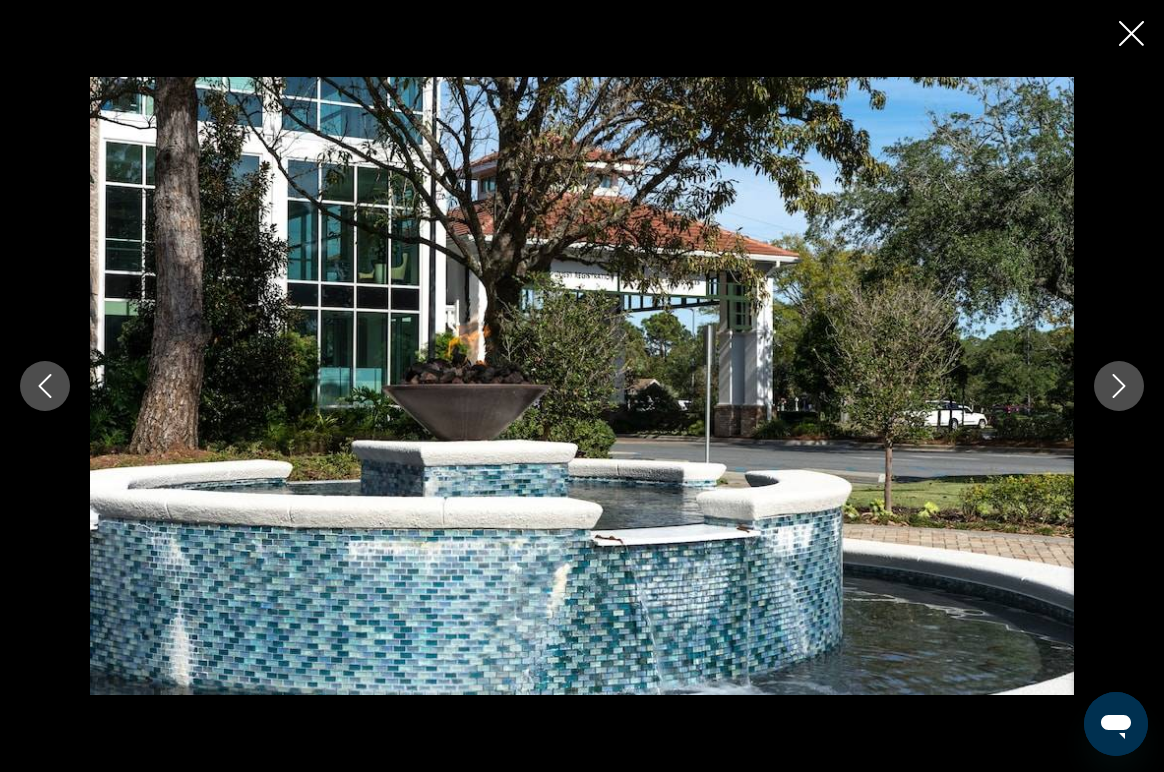 click 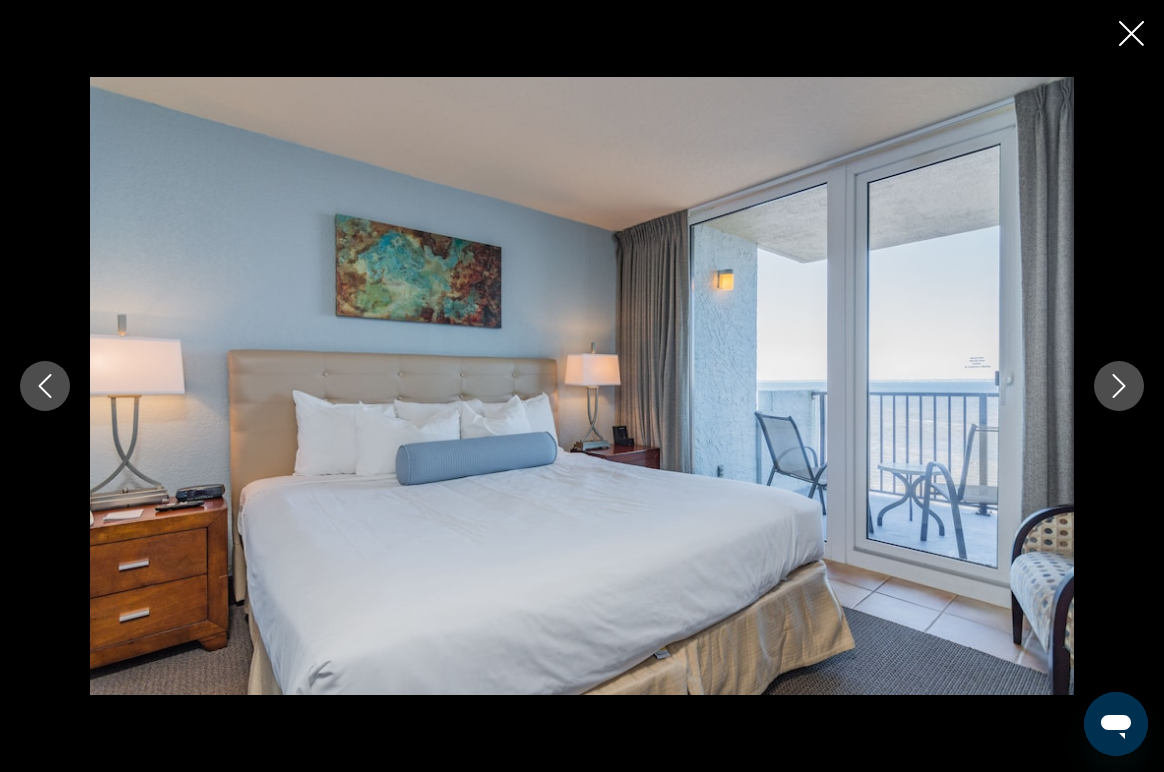 click 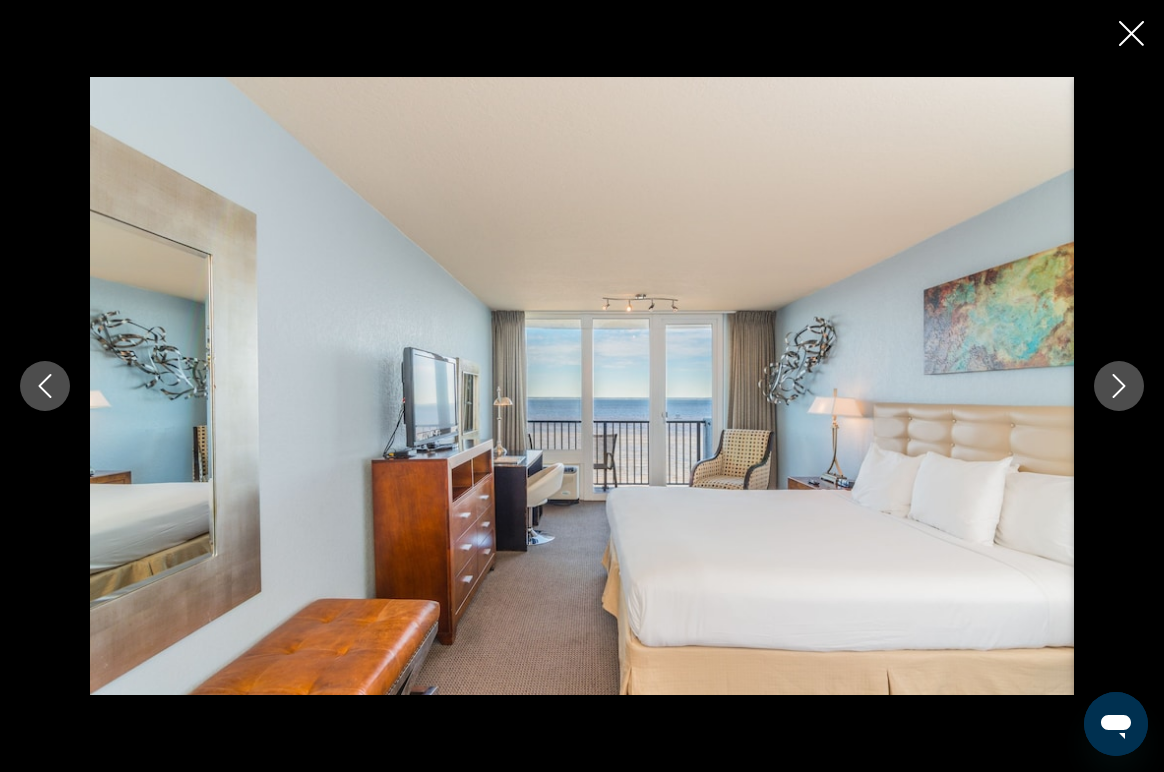 click 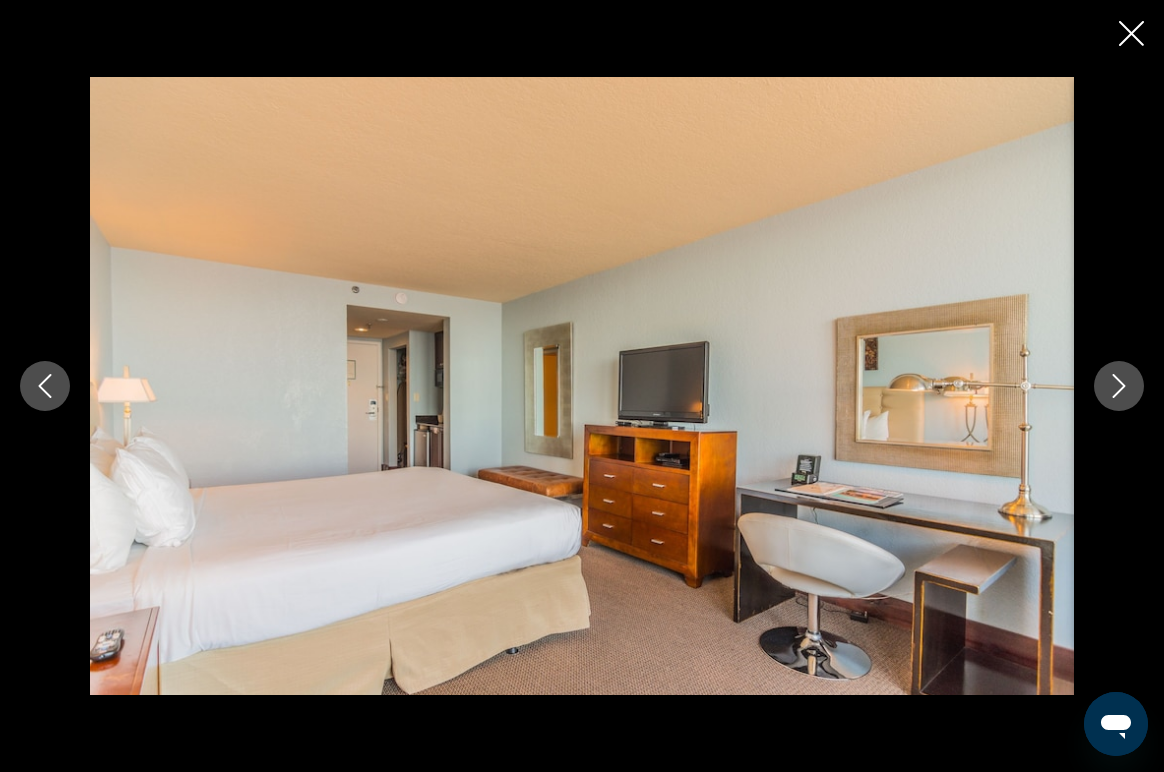 click 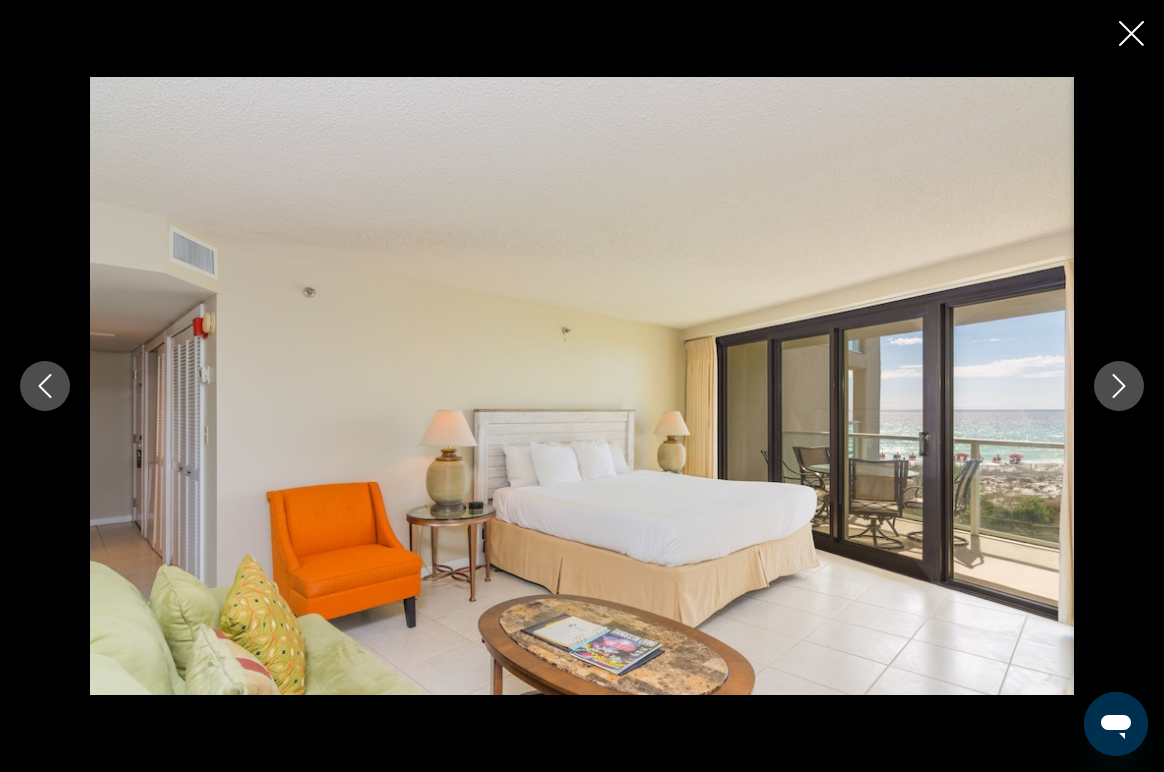 click 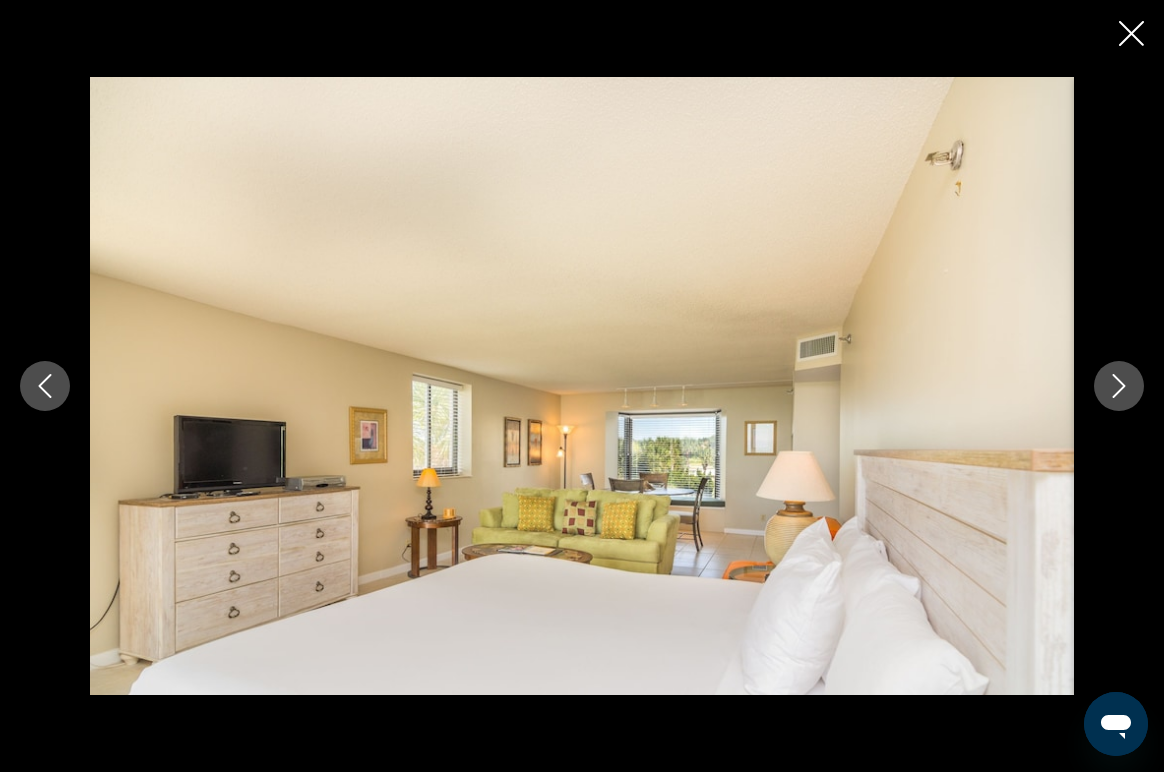 click 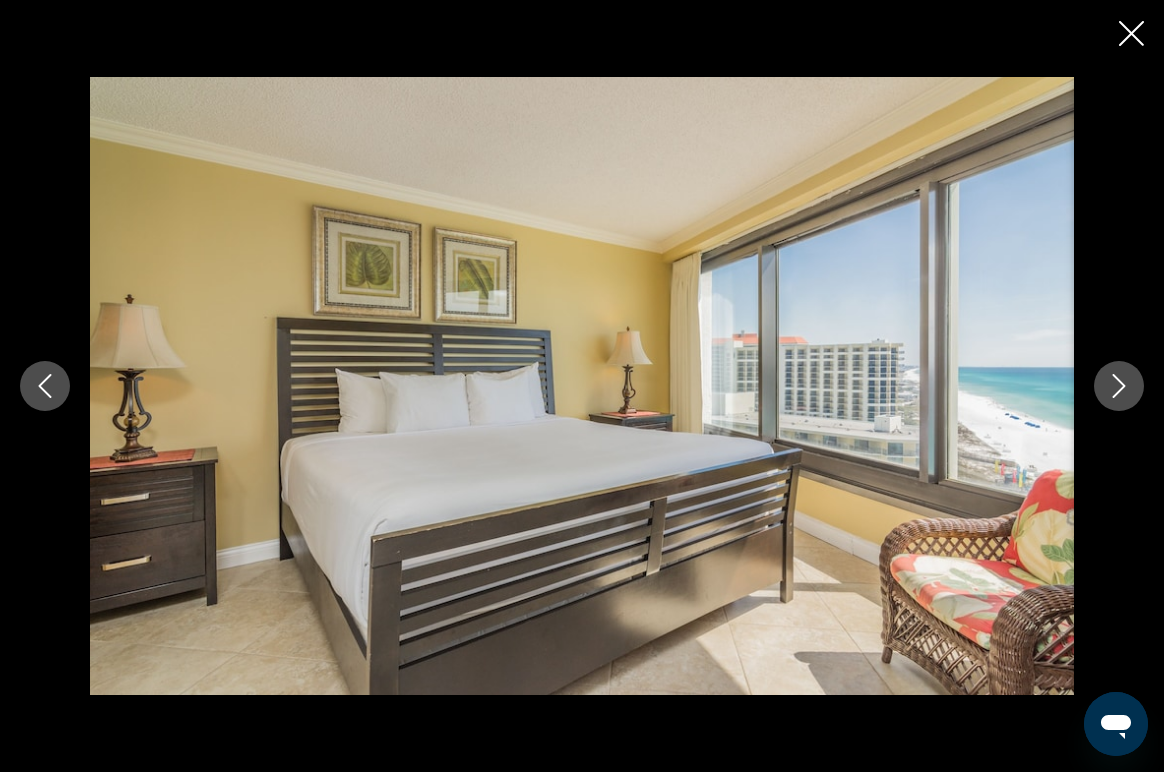 click 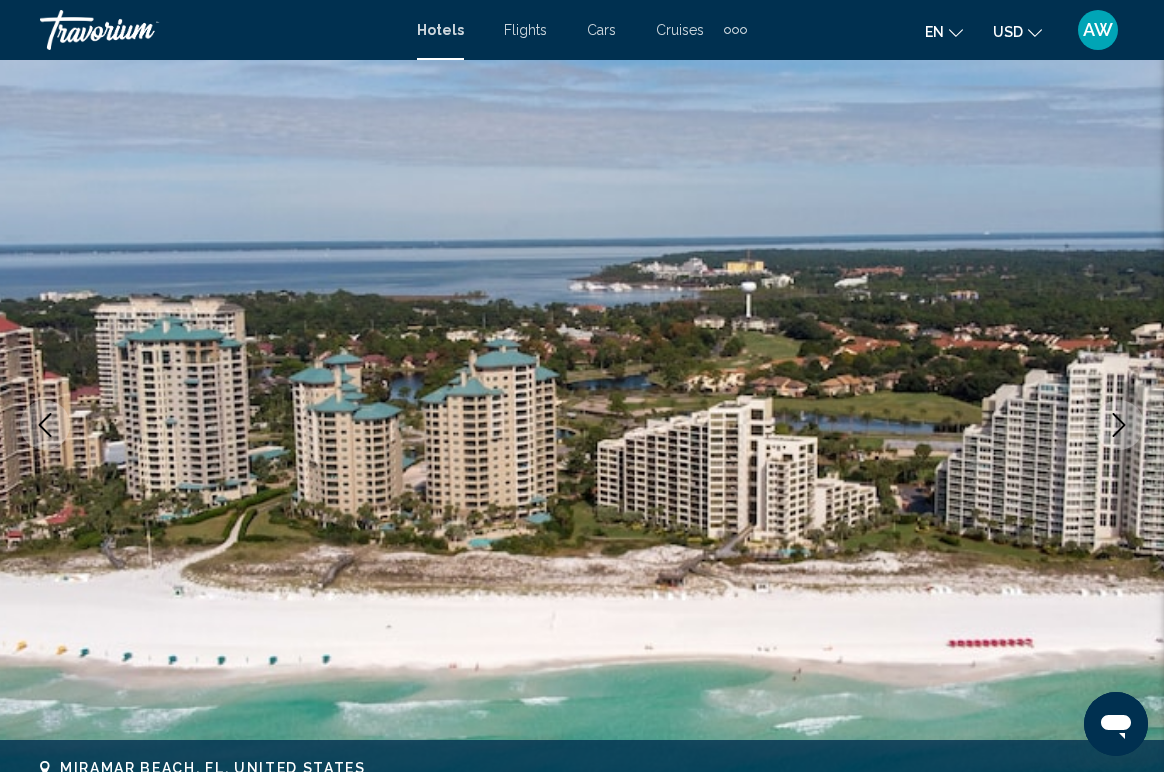 scroll, scrollTop: 0, scrollLeft: 0, axis: both 